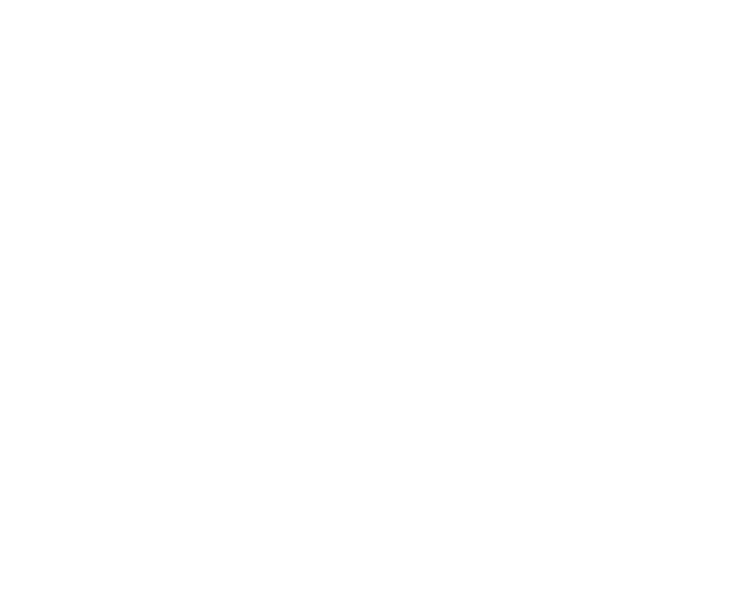 scroll, scrollTop: 0, scrollLeft: 0, axis: both 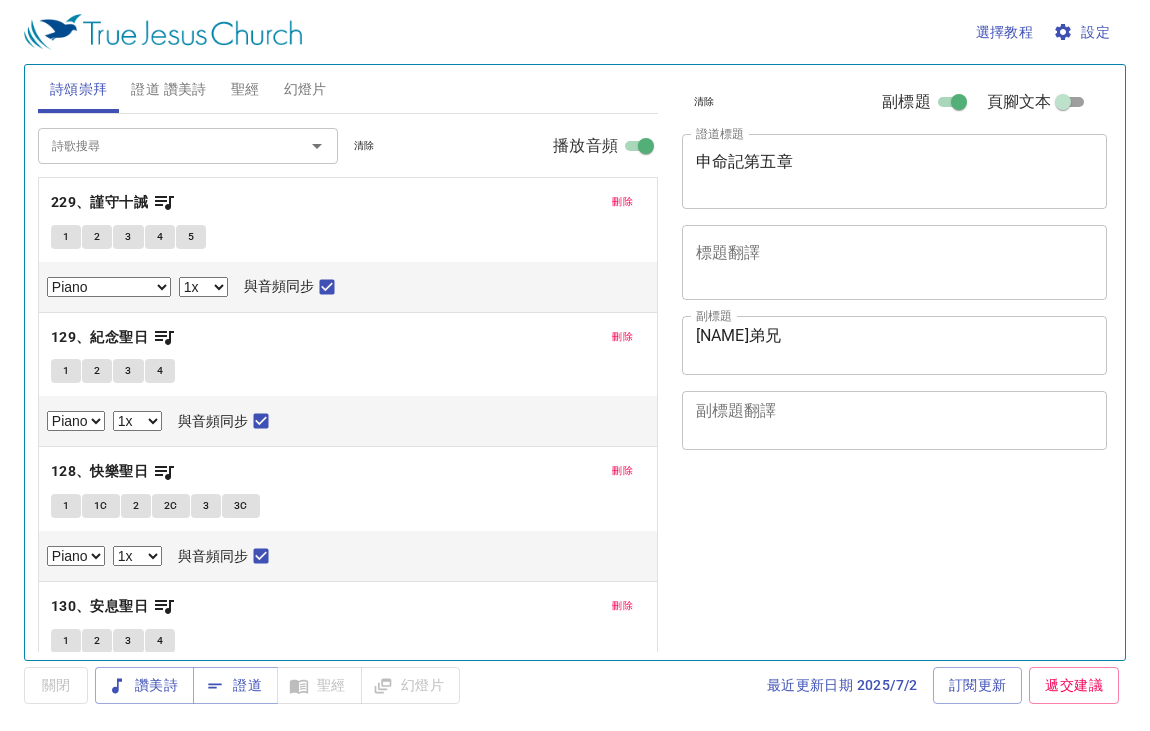 select on "1" 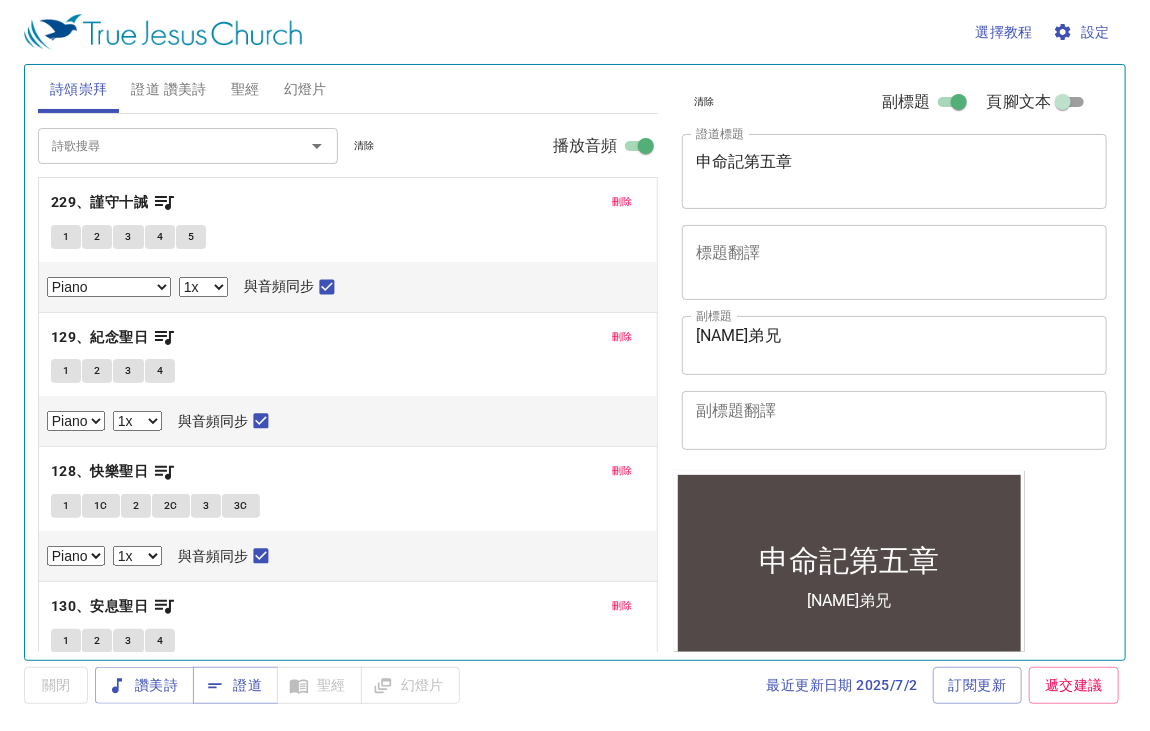 scroll, scrollTop: 0, scrollLeft: 0, axis: both 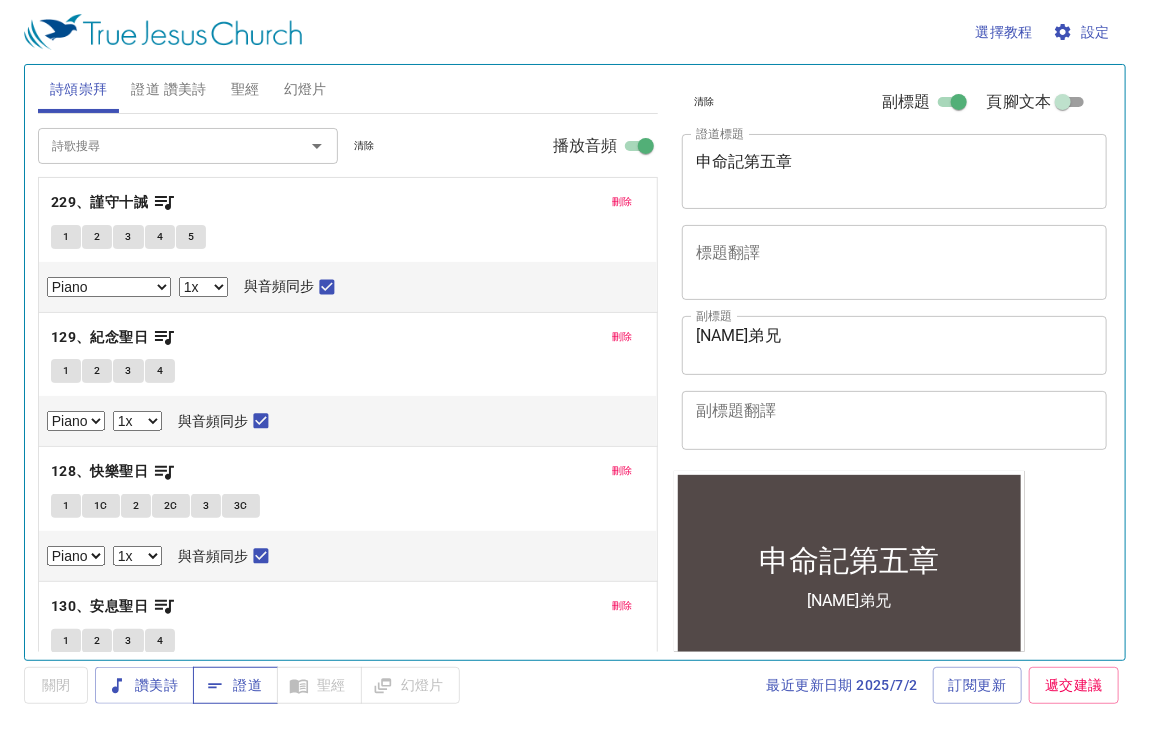 click on "證道" at bounding box center [235, 685] 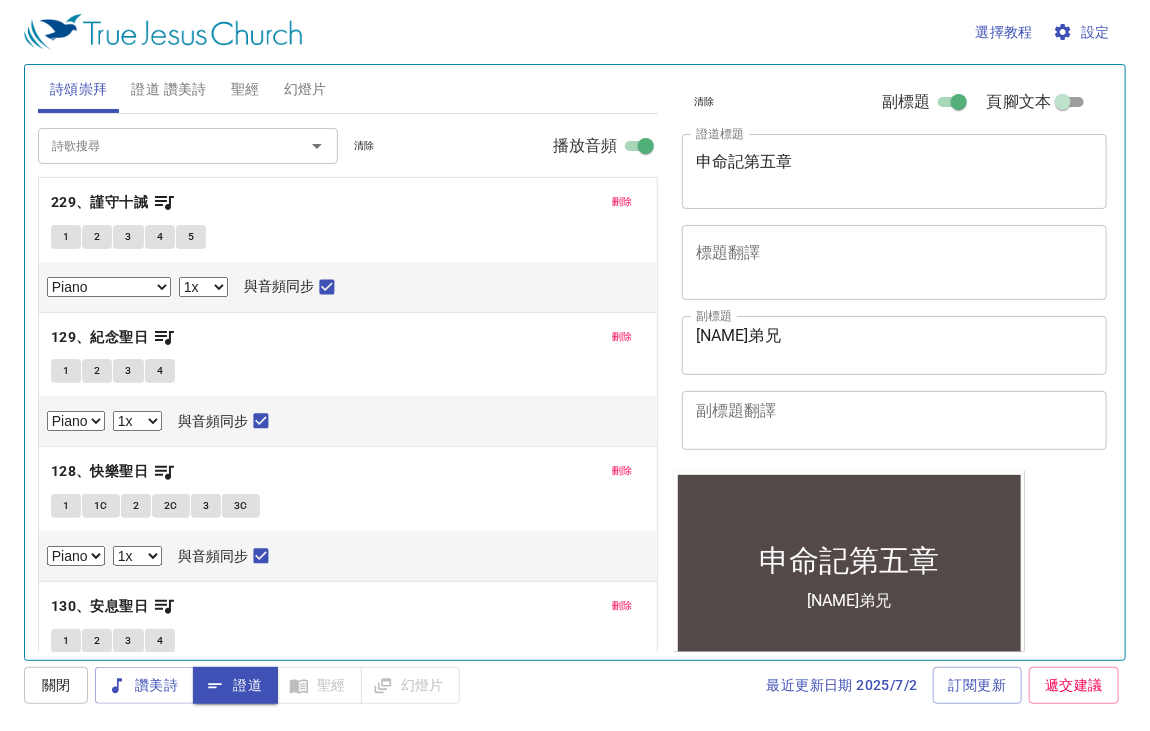 click on "與音頻同步" at bounding box center (327, 291) 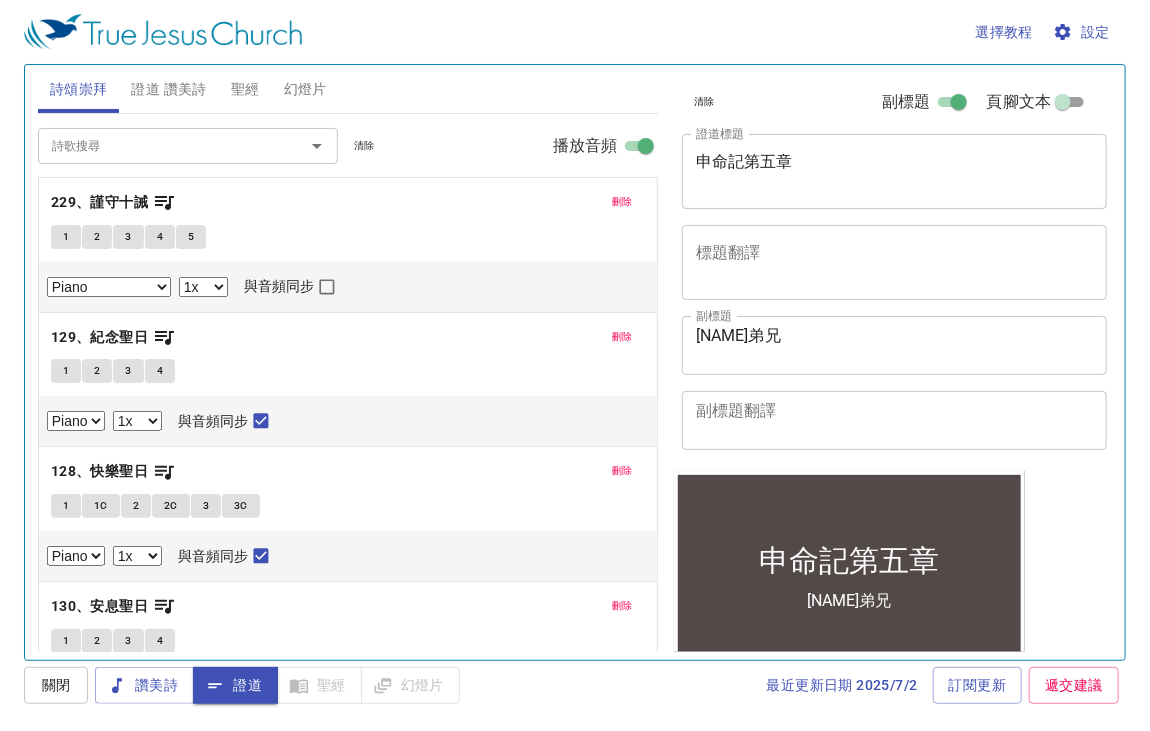click on "與音頻同步" at bounding box center (261, 425) 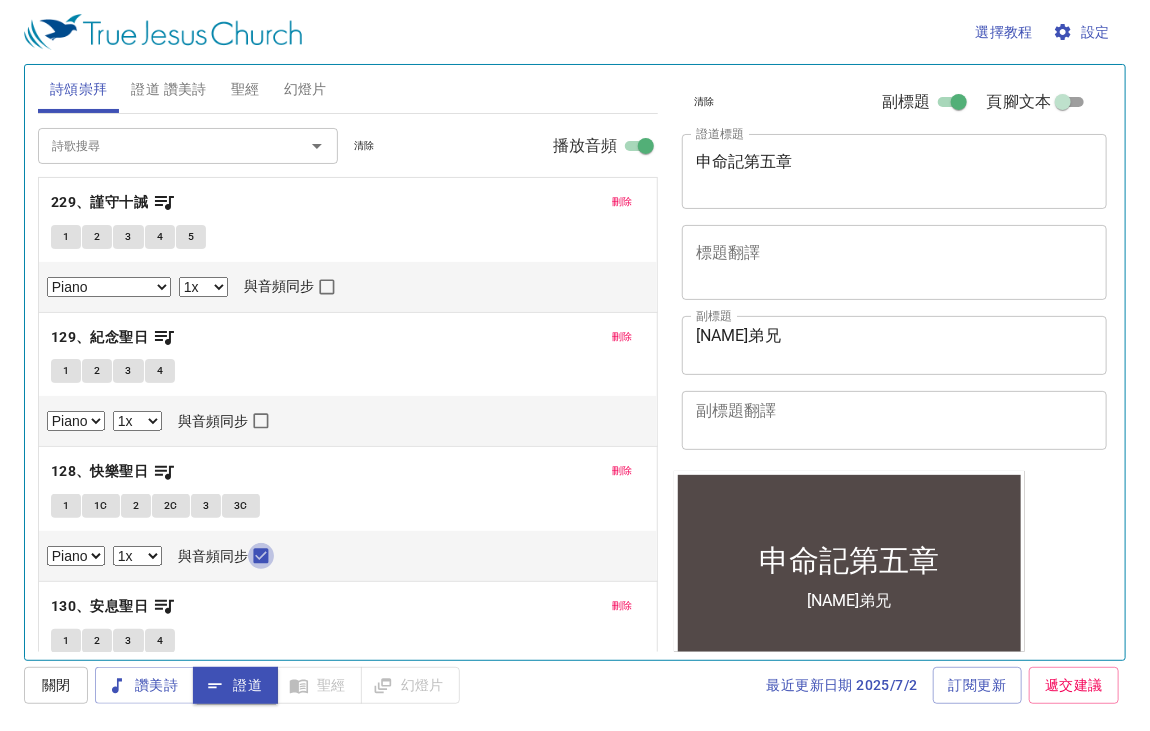 click on "與音頻同步" at bounding box center [261, 560] 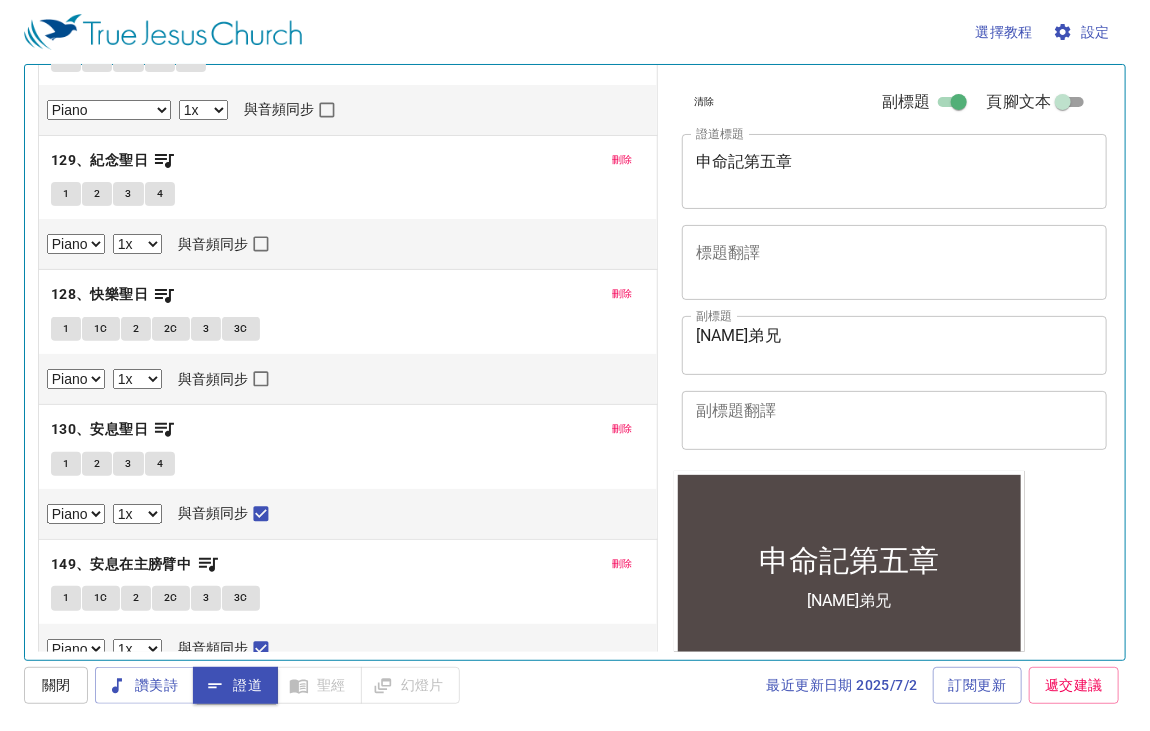 scroll, scrollTop: 196, scrollLeft: 0, axis: vertical 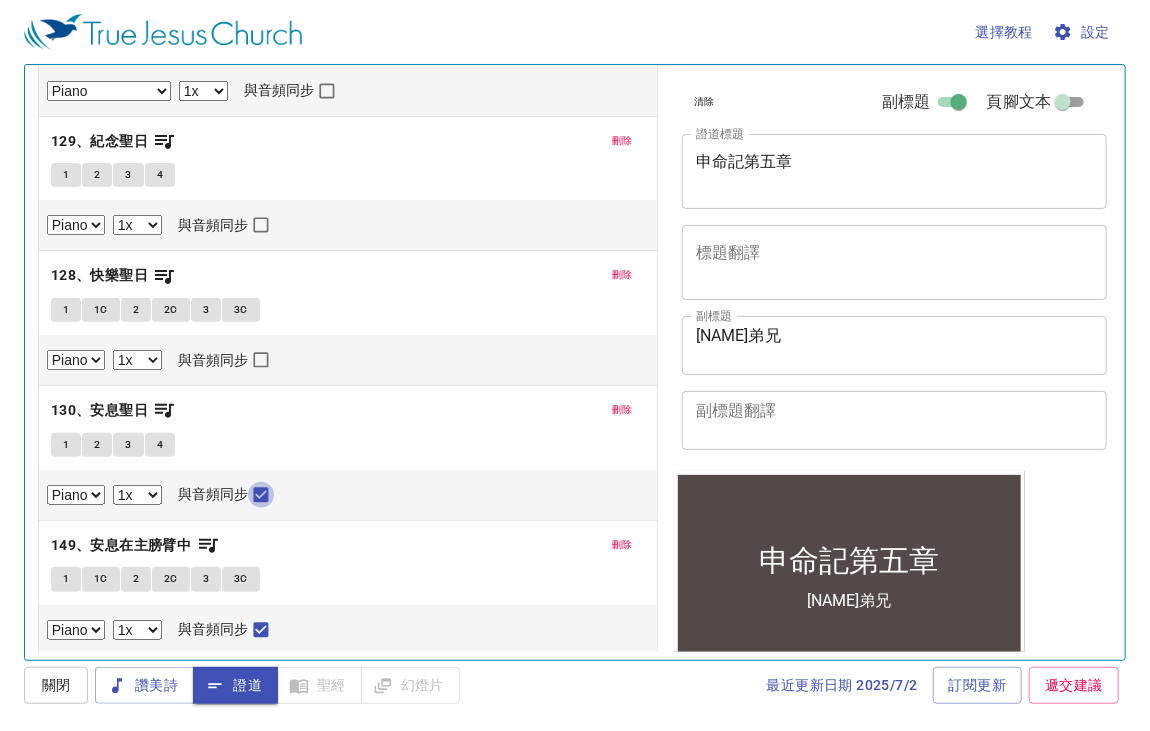 click on "與音頻同步" at bounding box center [261, 499] 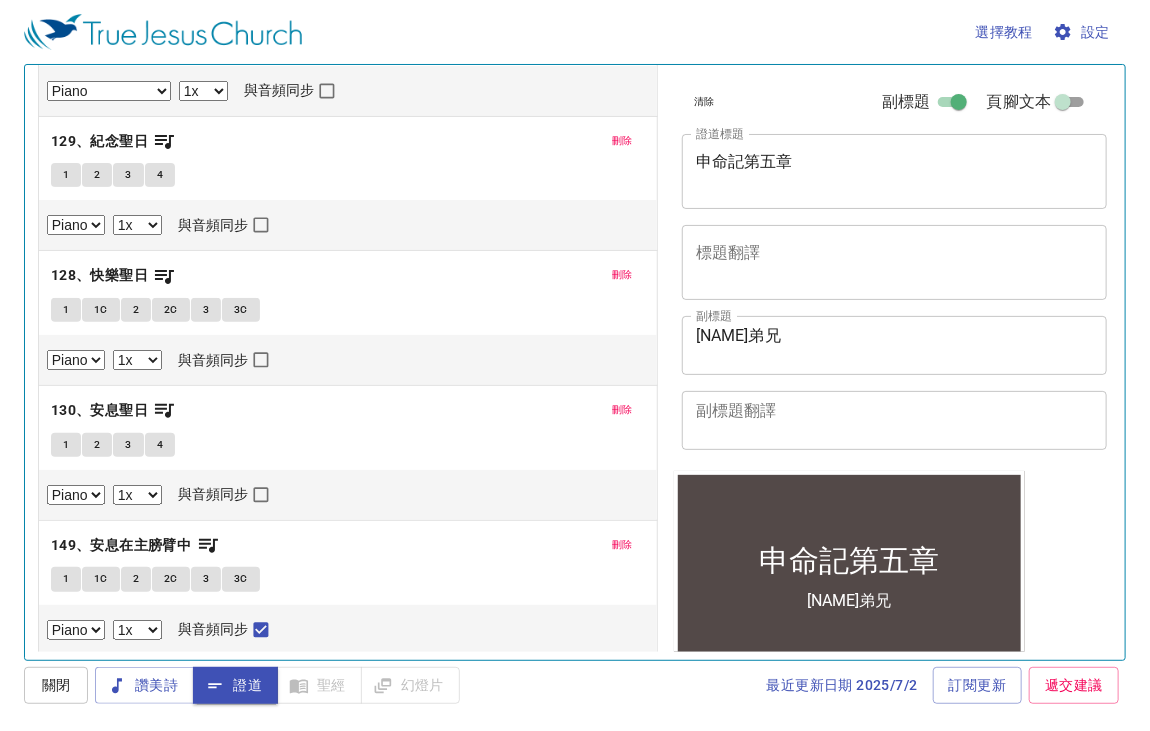 click on "與音頻同步" at bounding box center (261, 634) 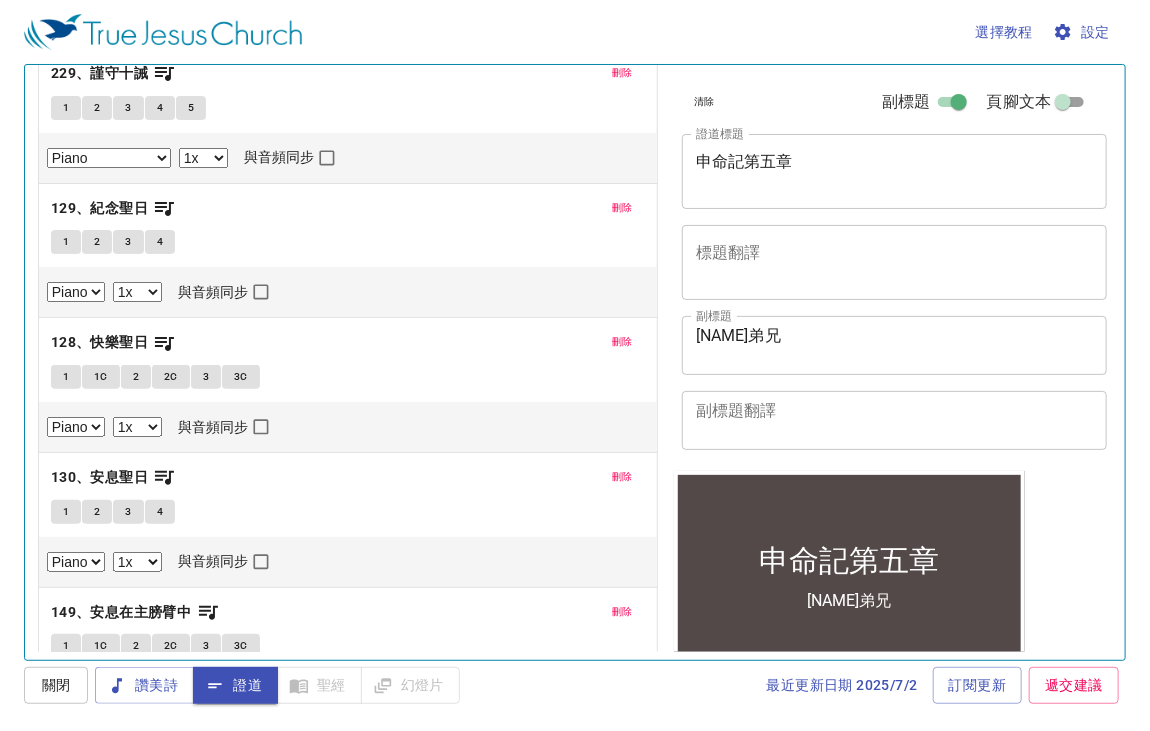 scroll, scrollTop: 0, scrollLeft: 0, axis: both 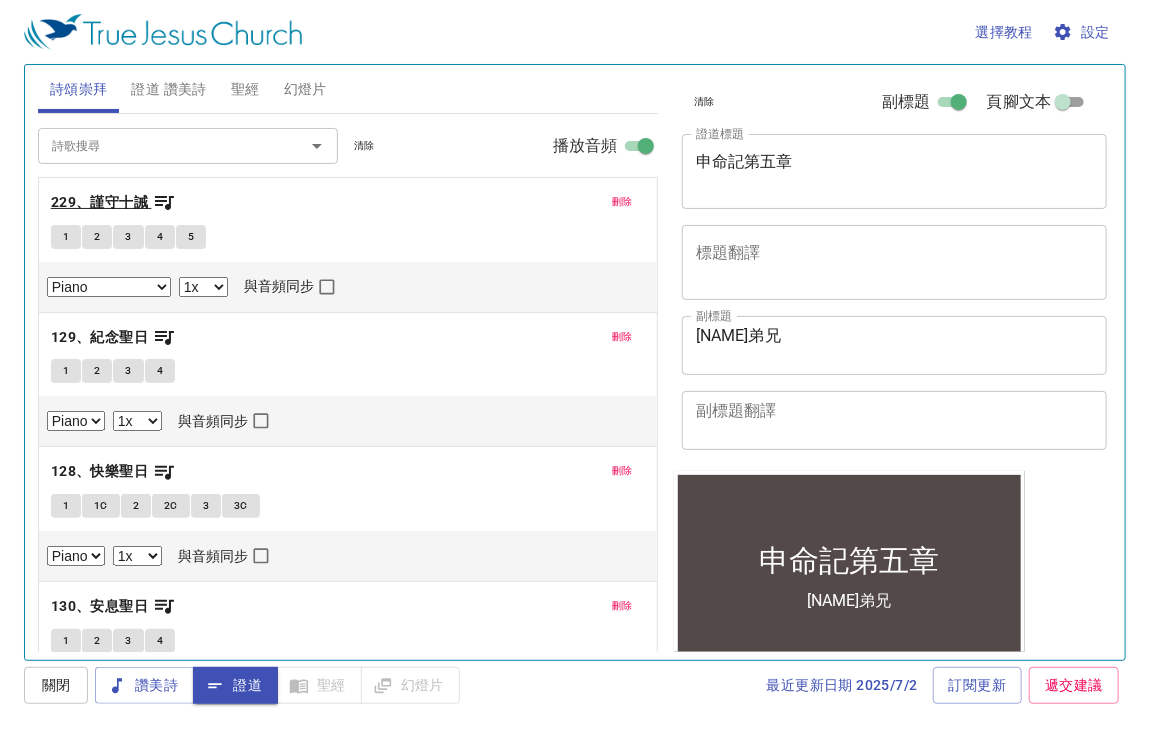 click 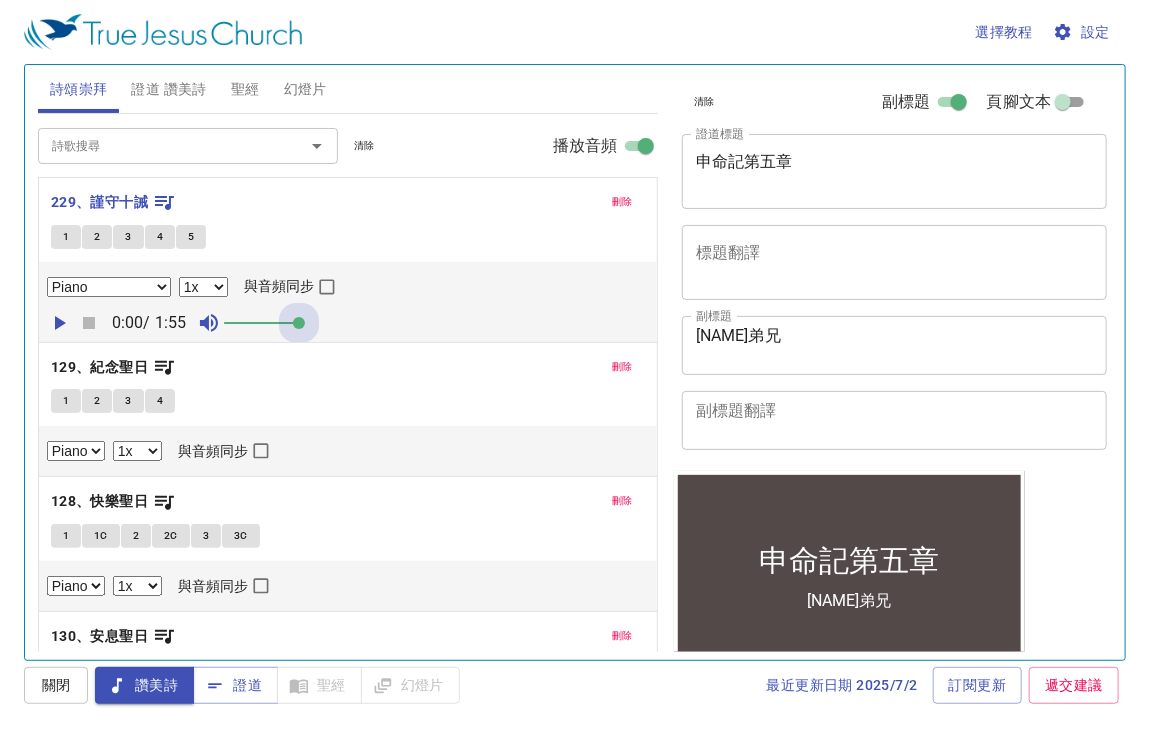 drag, startPoint x: 248, startPoint y: 328, endPoint x: 442, endPoint y: 343, distance: 194.57903 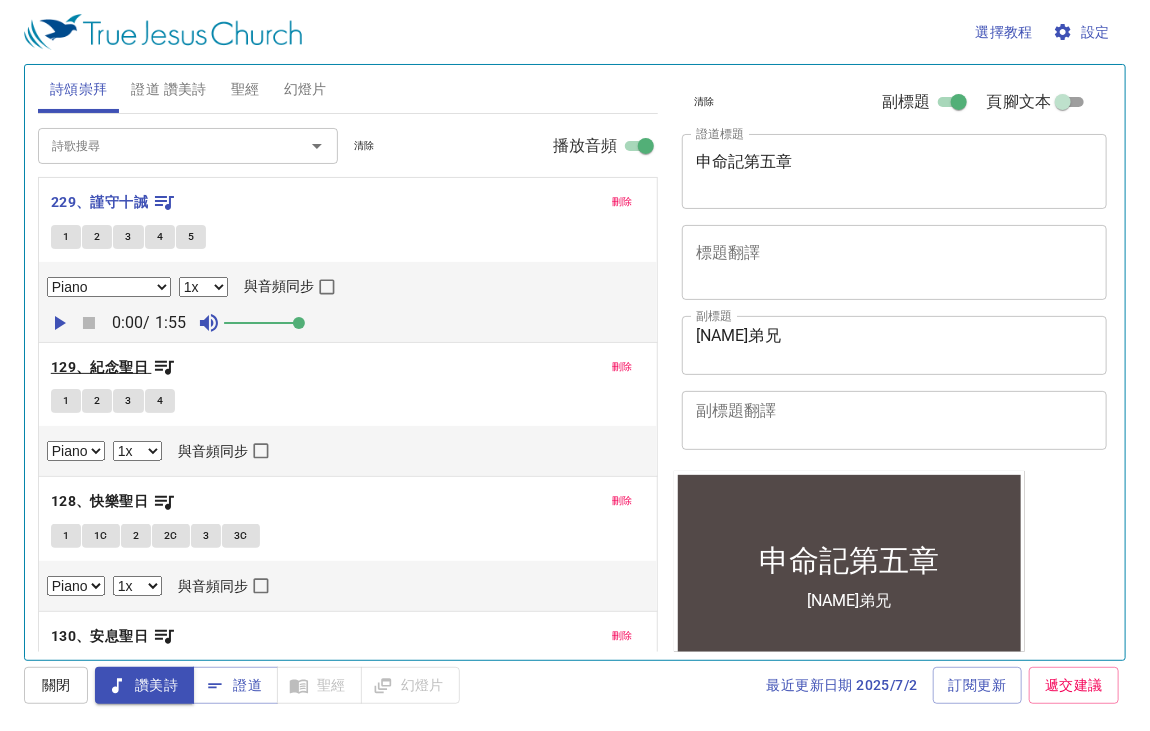 click 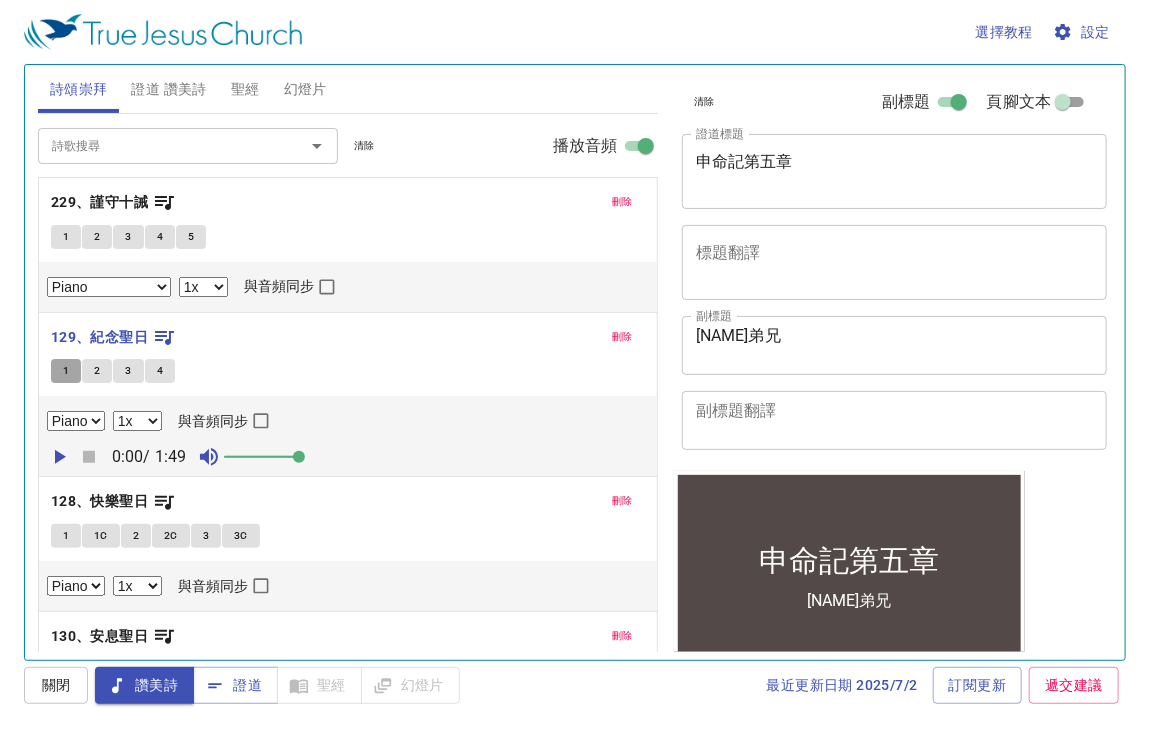 click on "1" at bounding box center [66, 371] 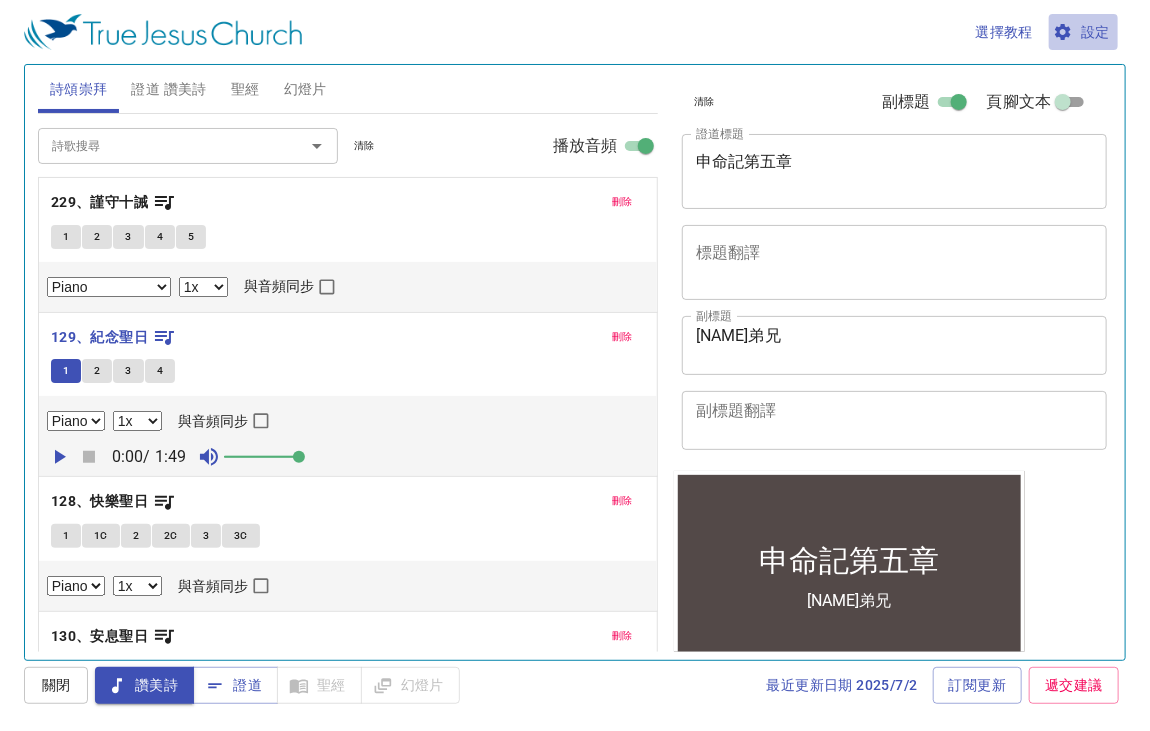 click on "設定" at bounding box center [1083, 32] 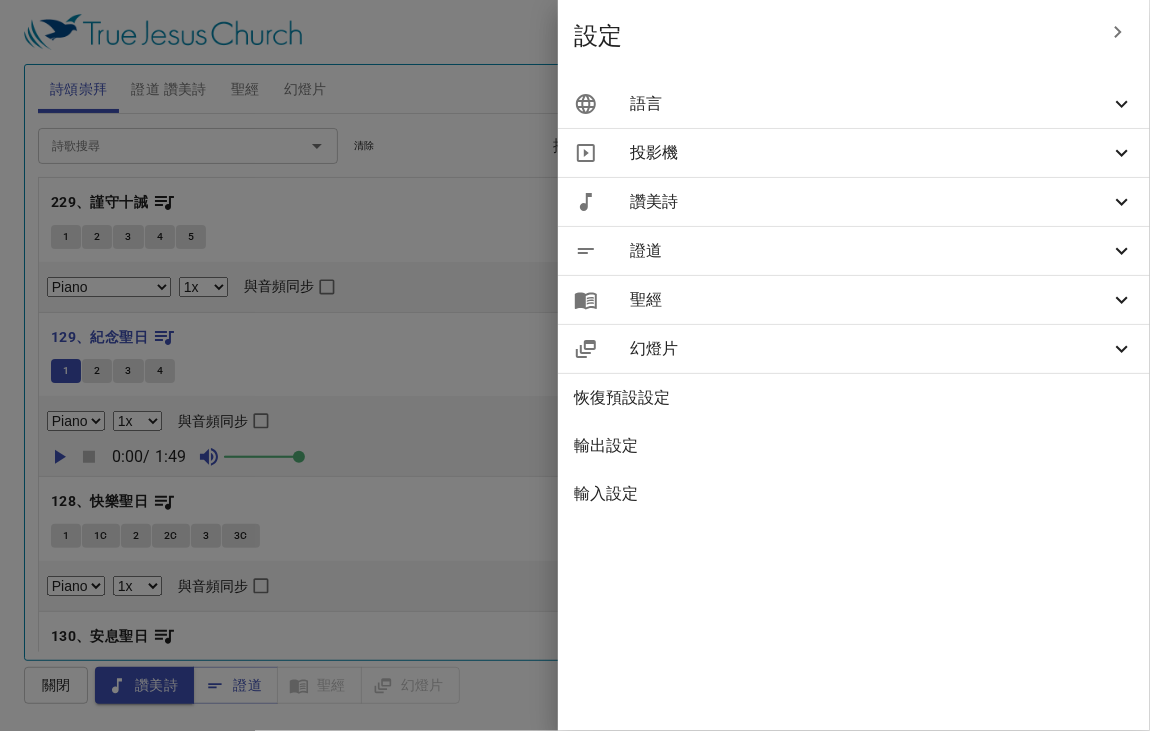 click on "語言" at bounding box center (870, 104) 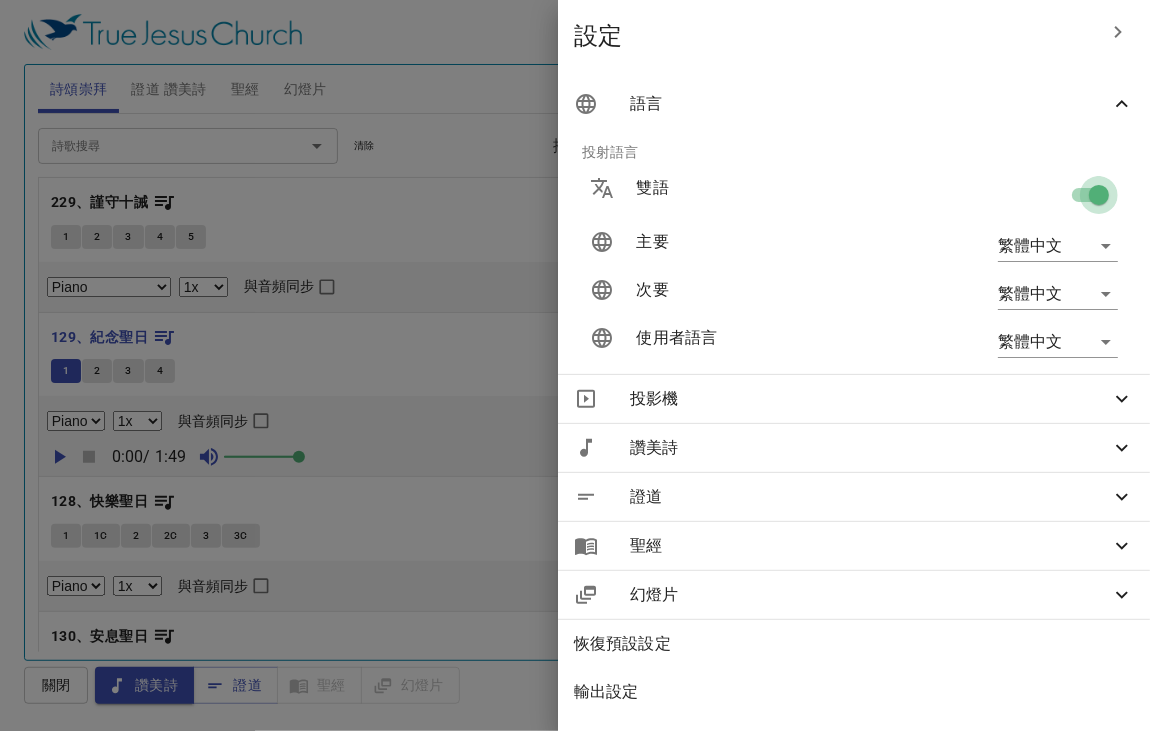 click at bounding box center [1099, 199] 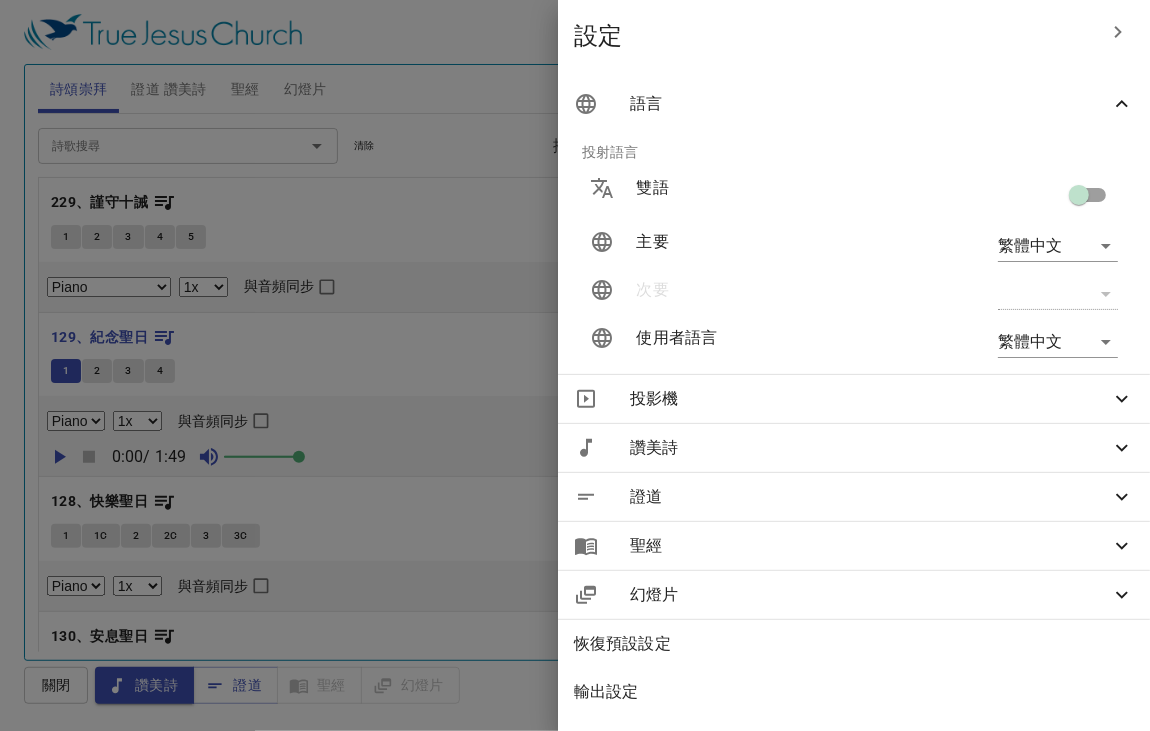 click at bounding box center [575, 365] 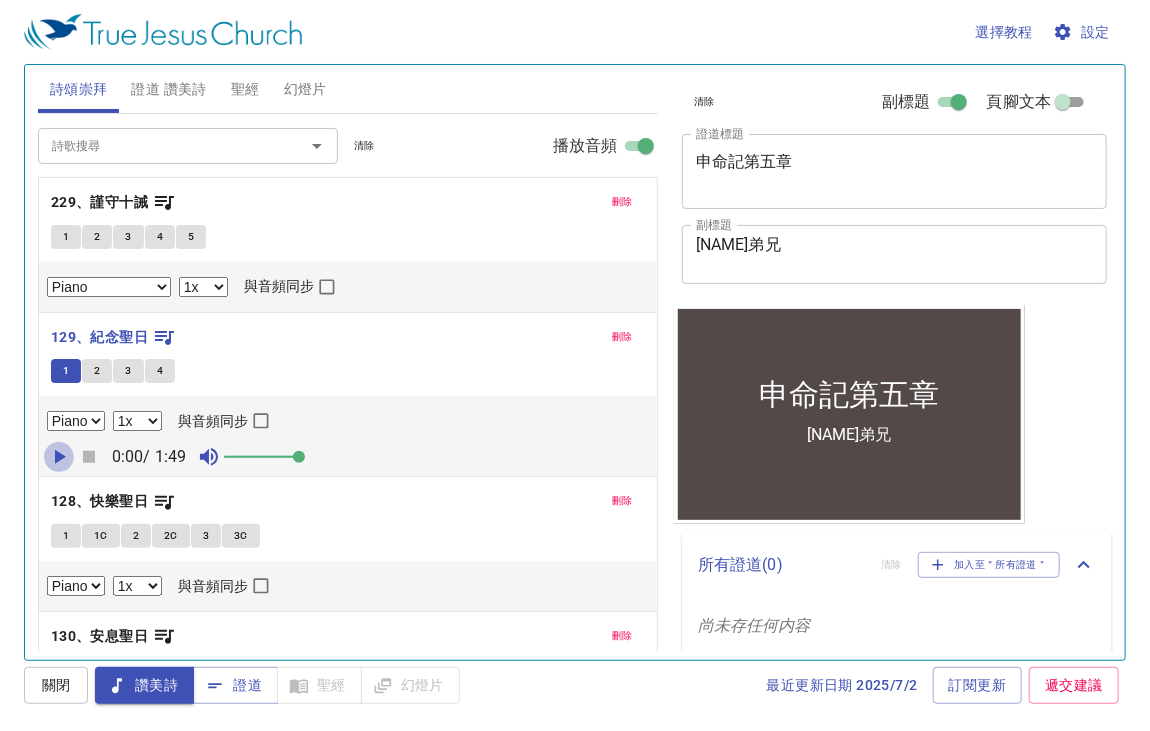 click 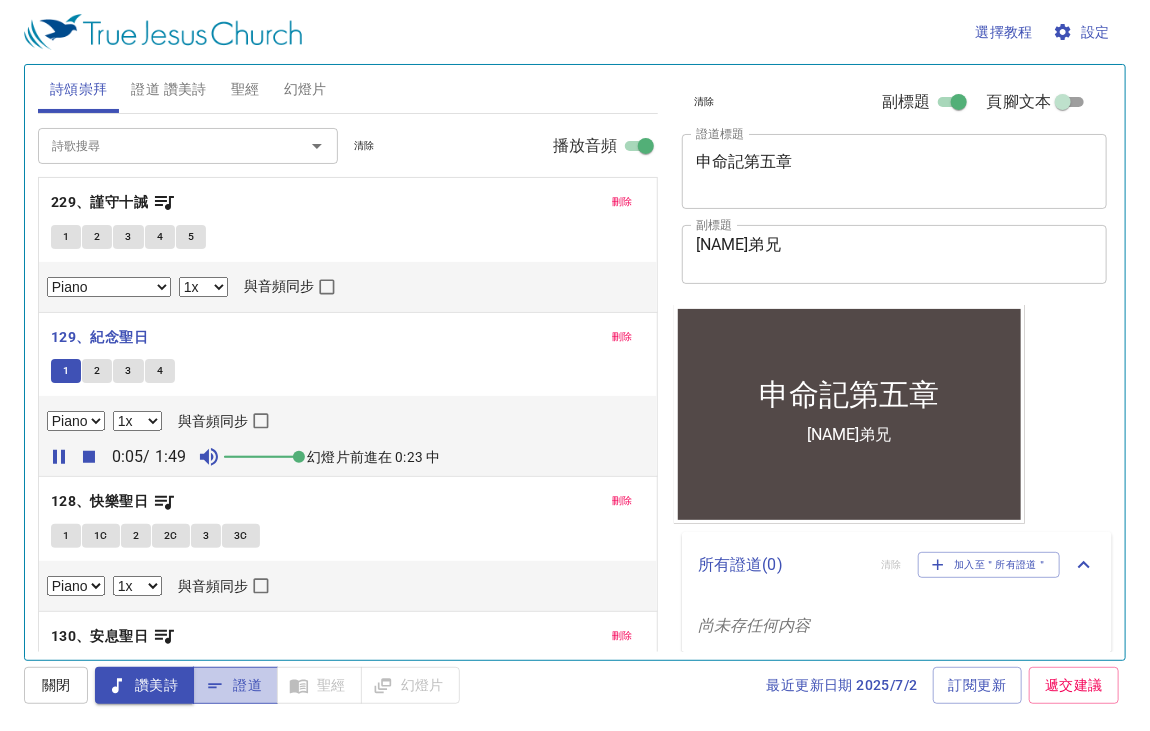 click on "證道" at bounding box center (235, 685) 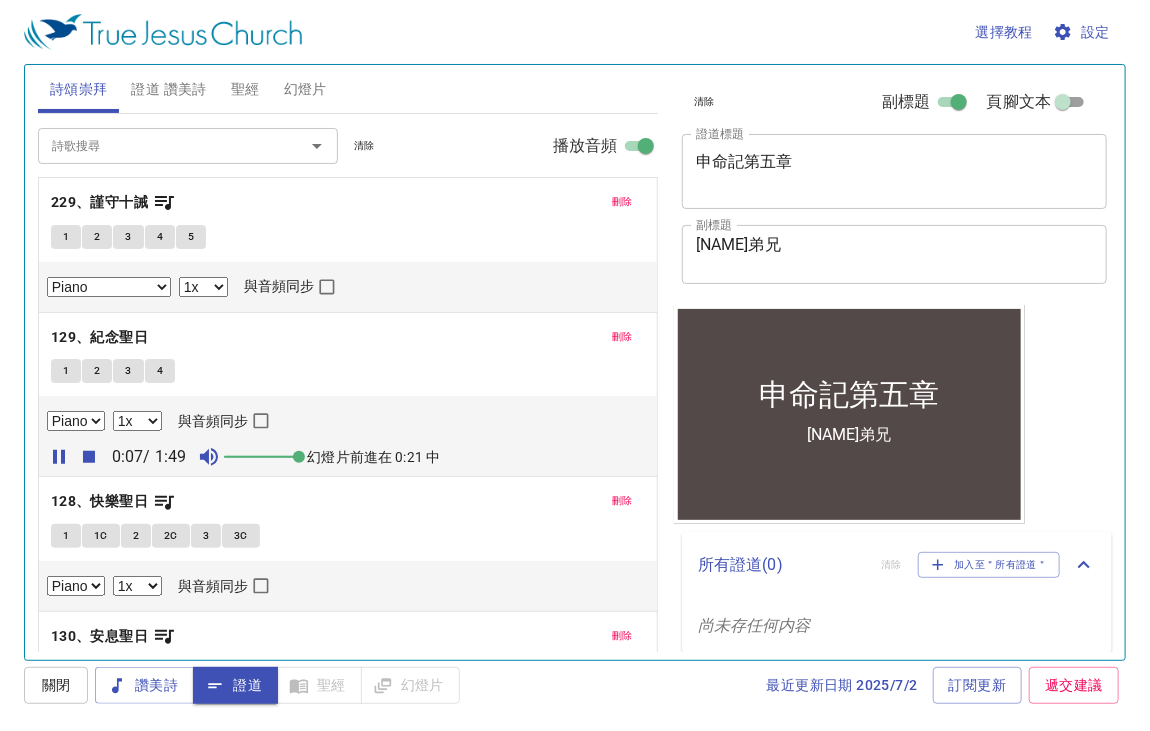 type 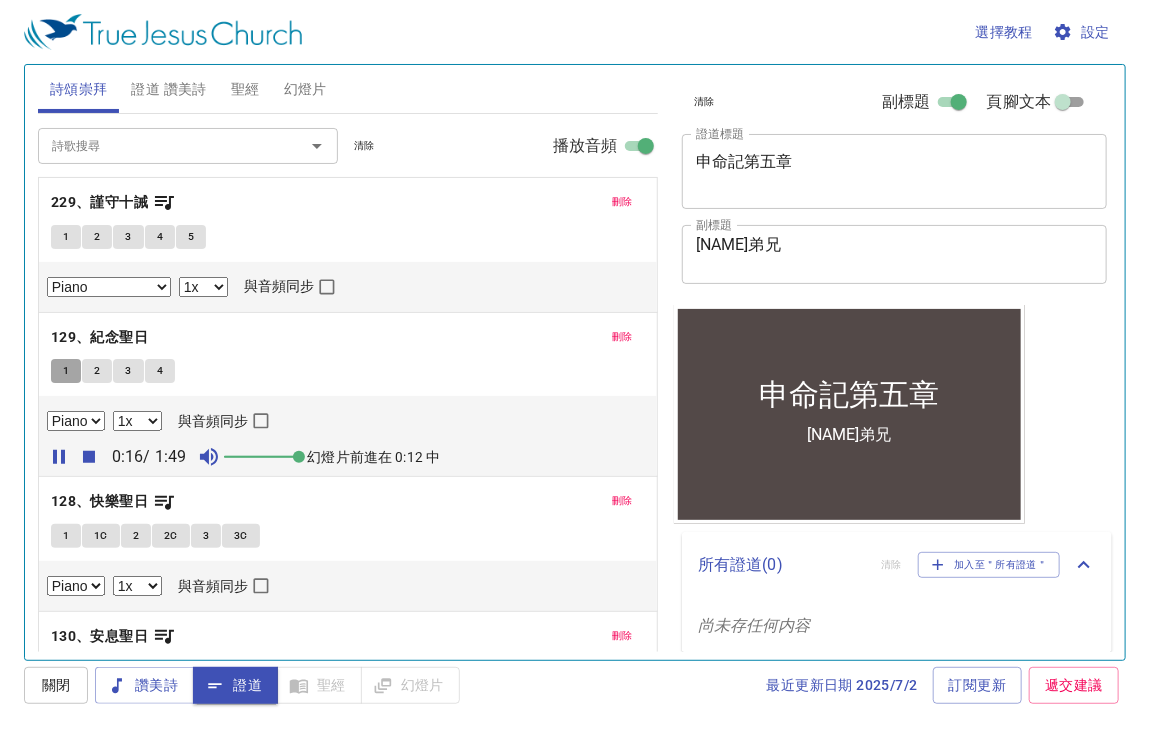 click on "1" at bounding box center [66, 371] 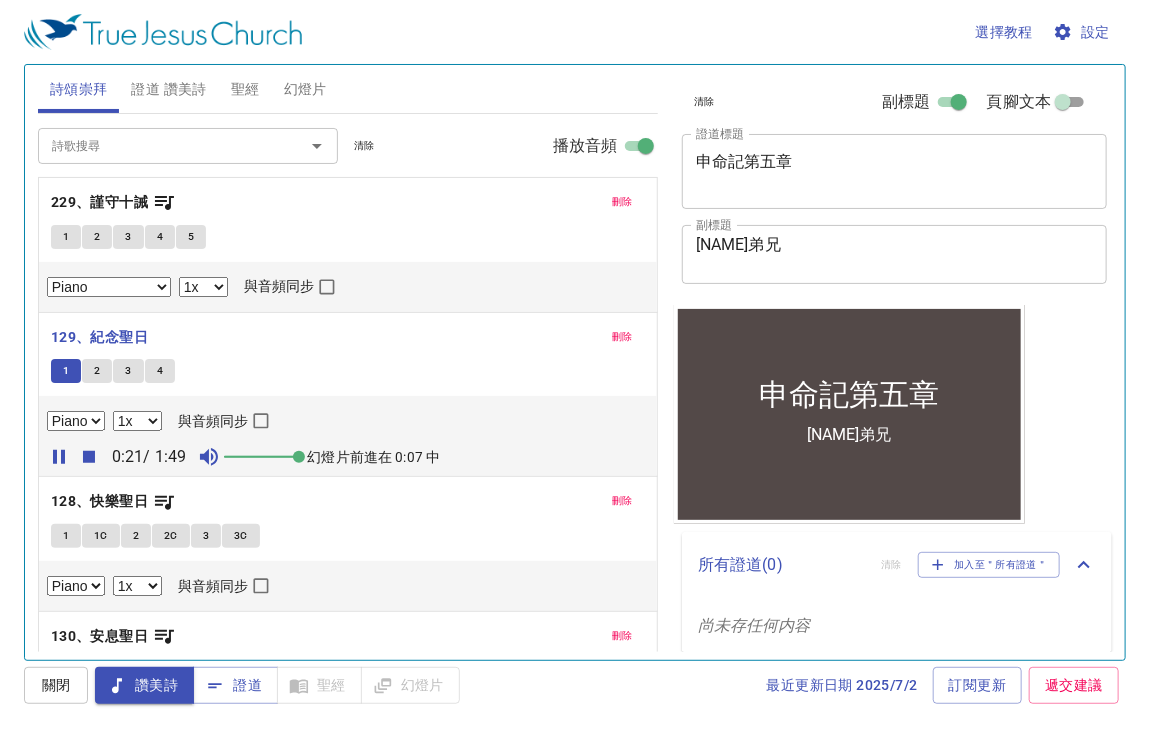 type 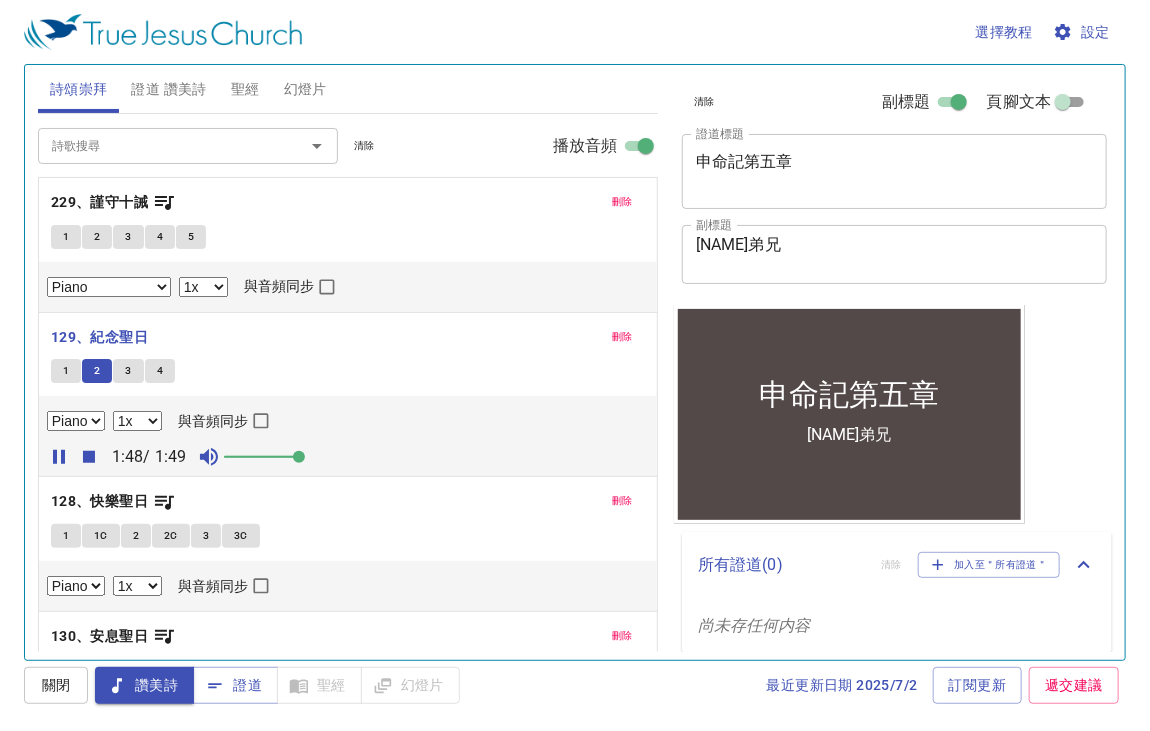 click on "1" at bounding box center [66, 237] 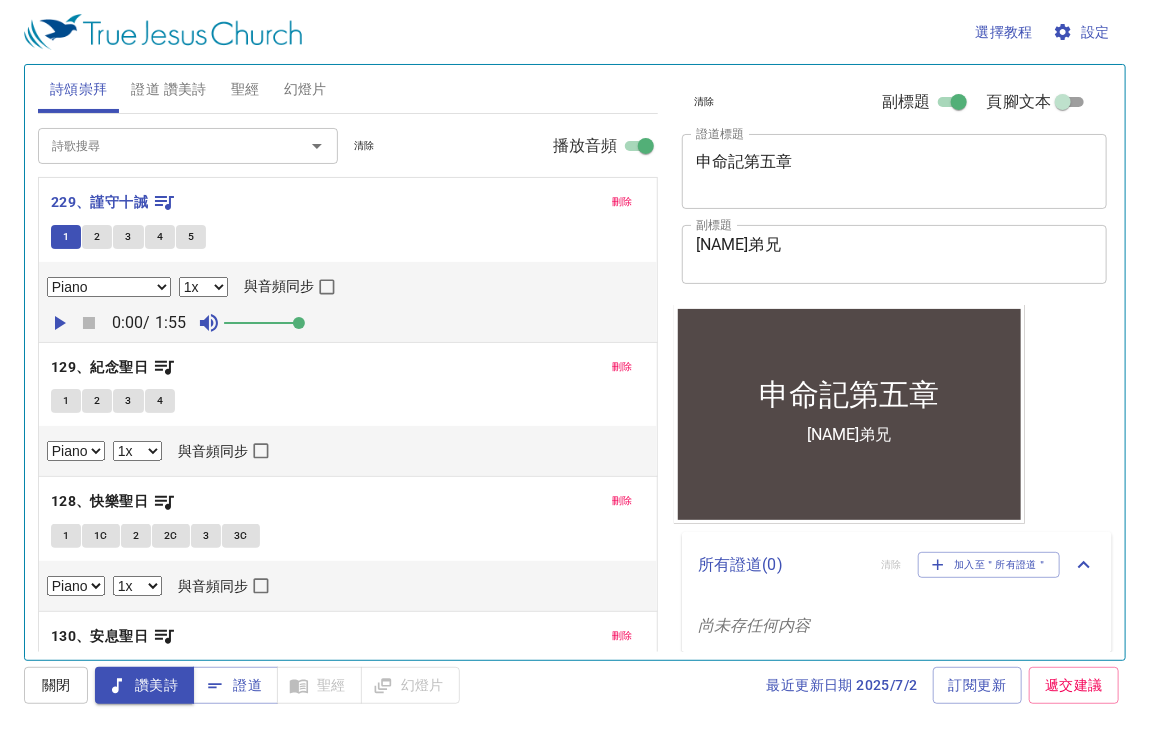 click 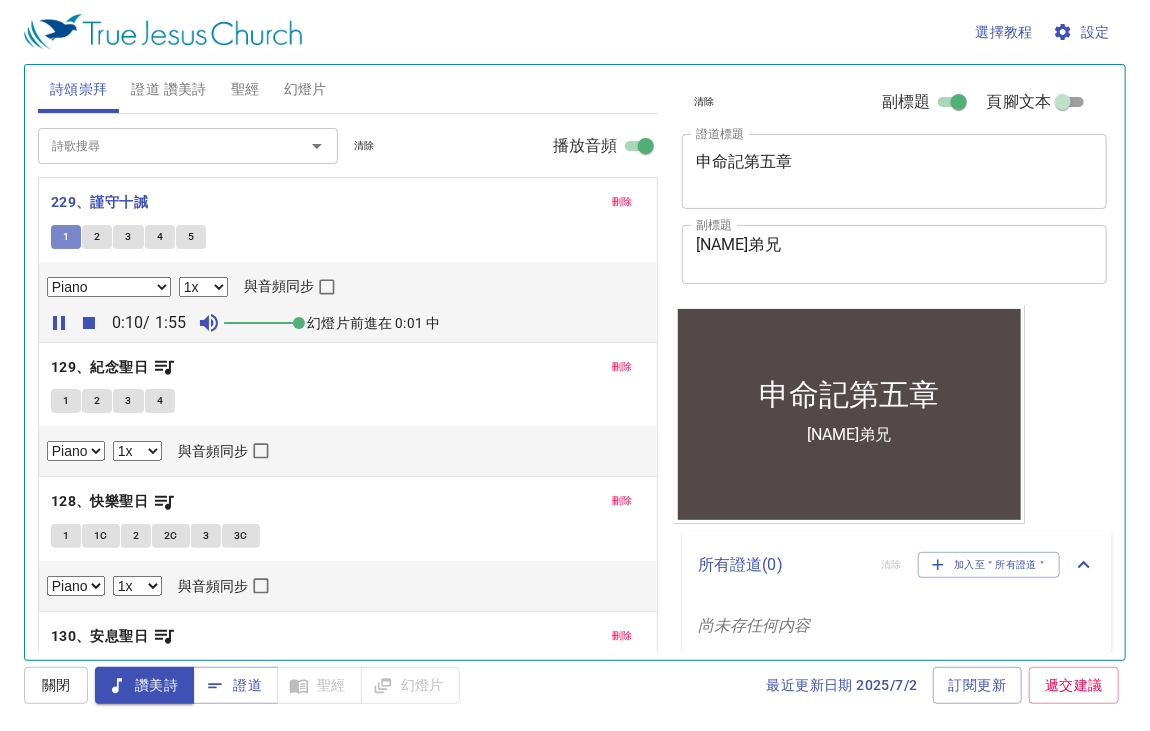 click on "1" at bounding box center [66, 237] 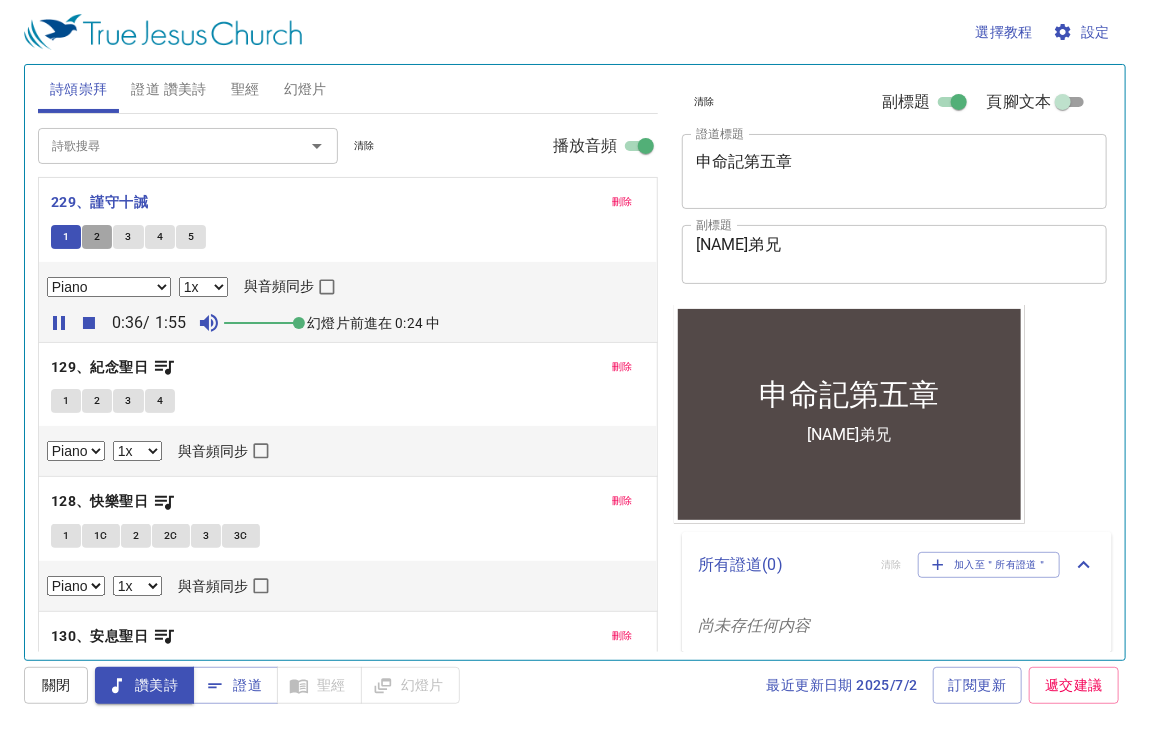 click on "2" at bounding box center (97, 237) 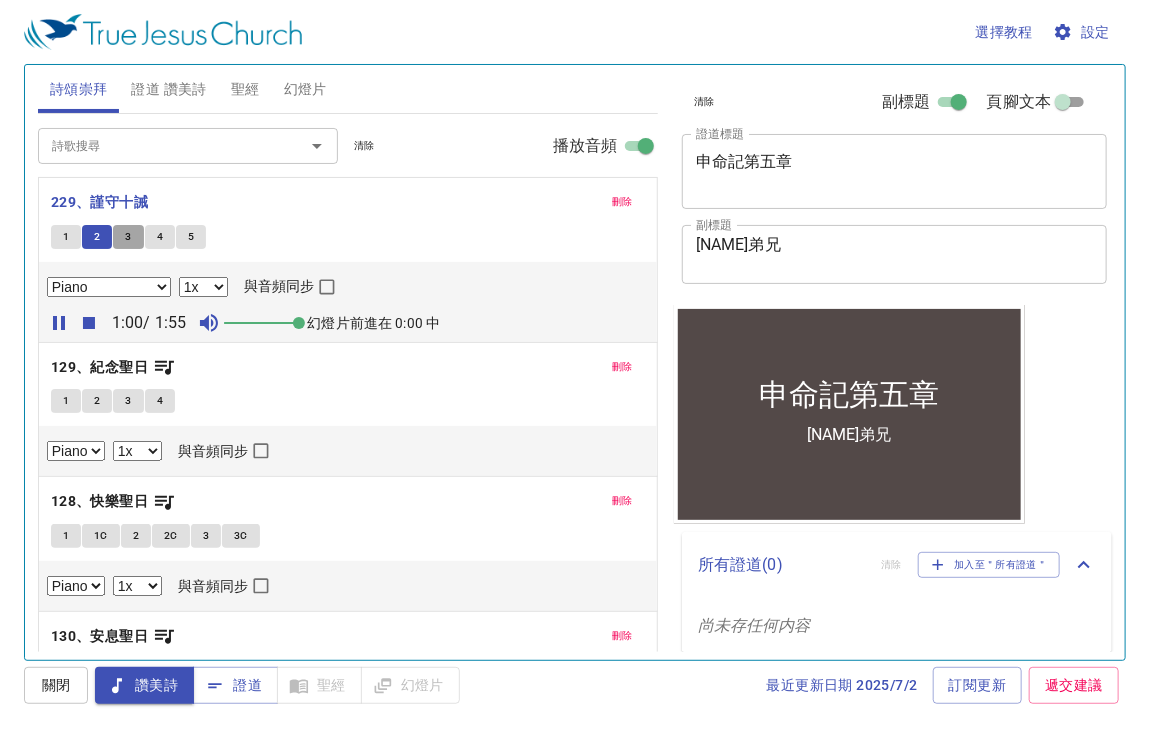 click on "3" at bounding box center [128, 237] 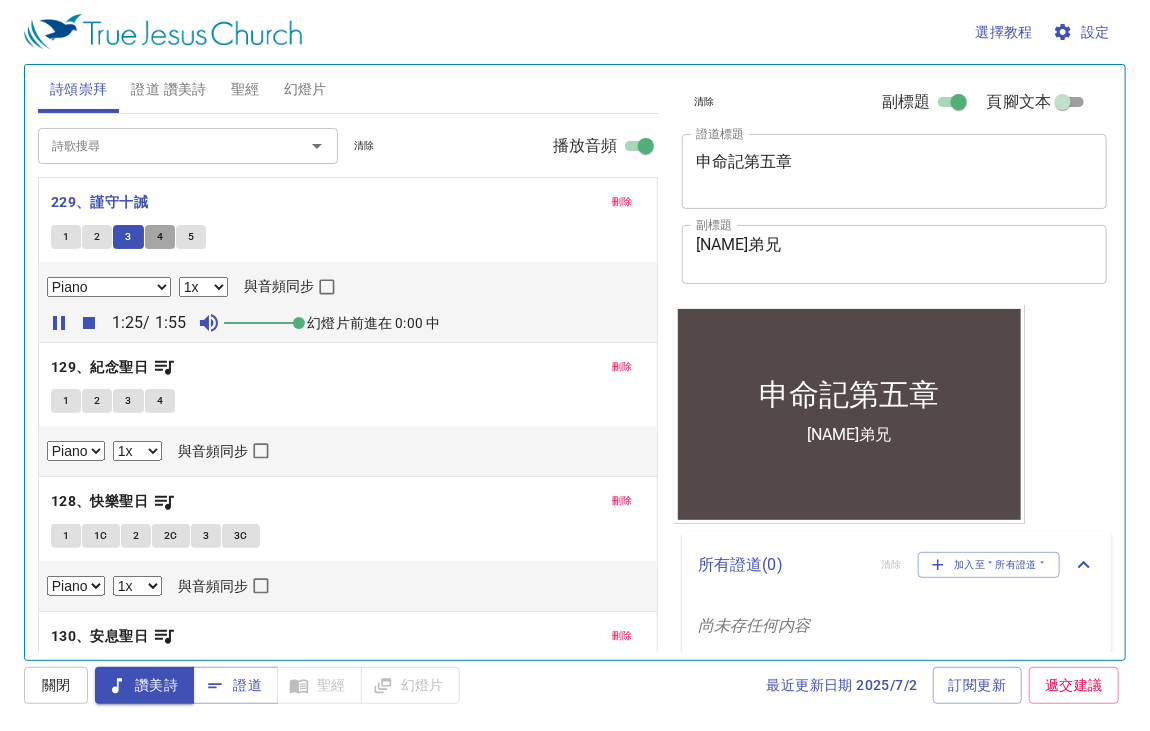 click on "4" at bounding box center (160, 237) 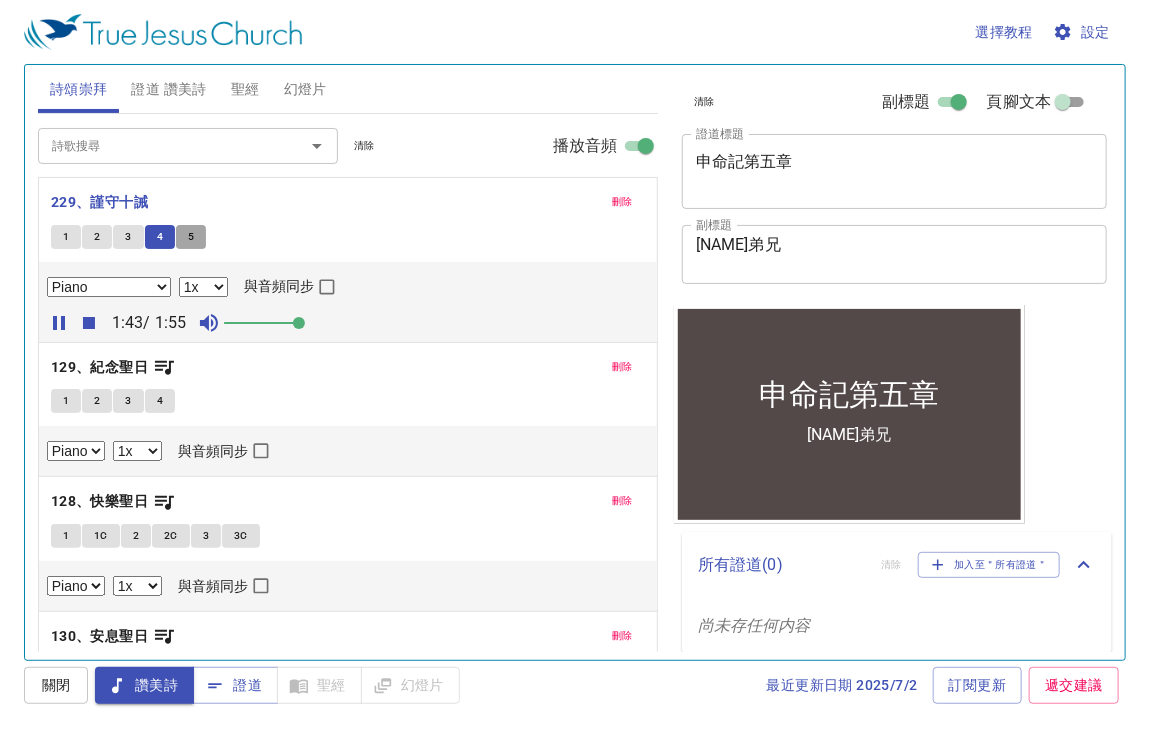 click on "5" at bounding box center [191, 237] 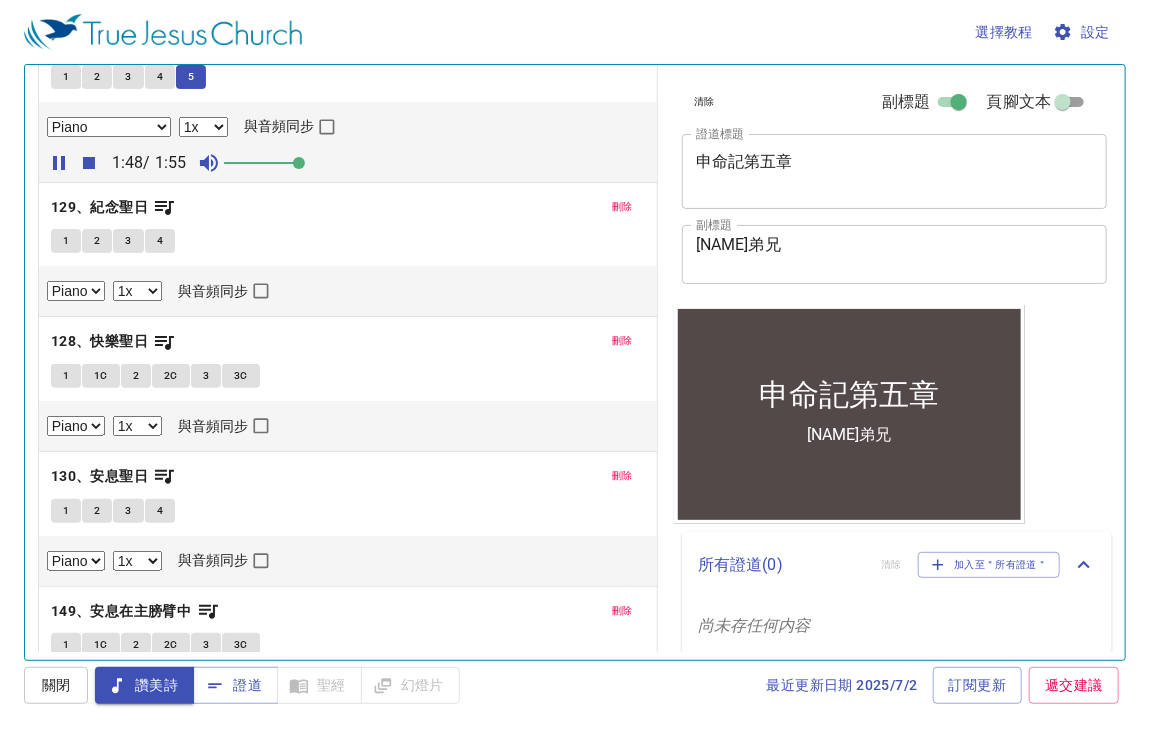 scroll, scrollTop: 200, scrollLeft: 0, axis: vertical 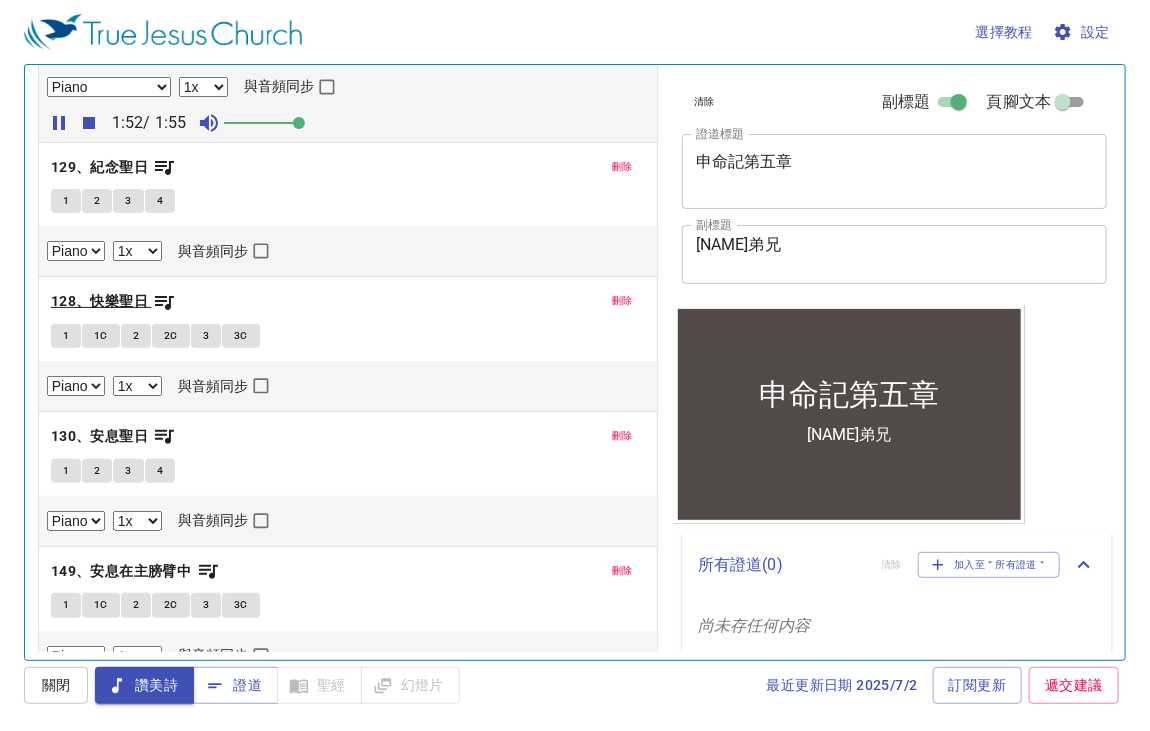 click 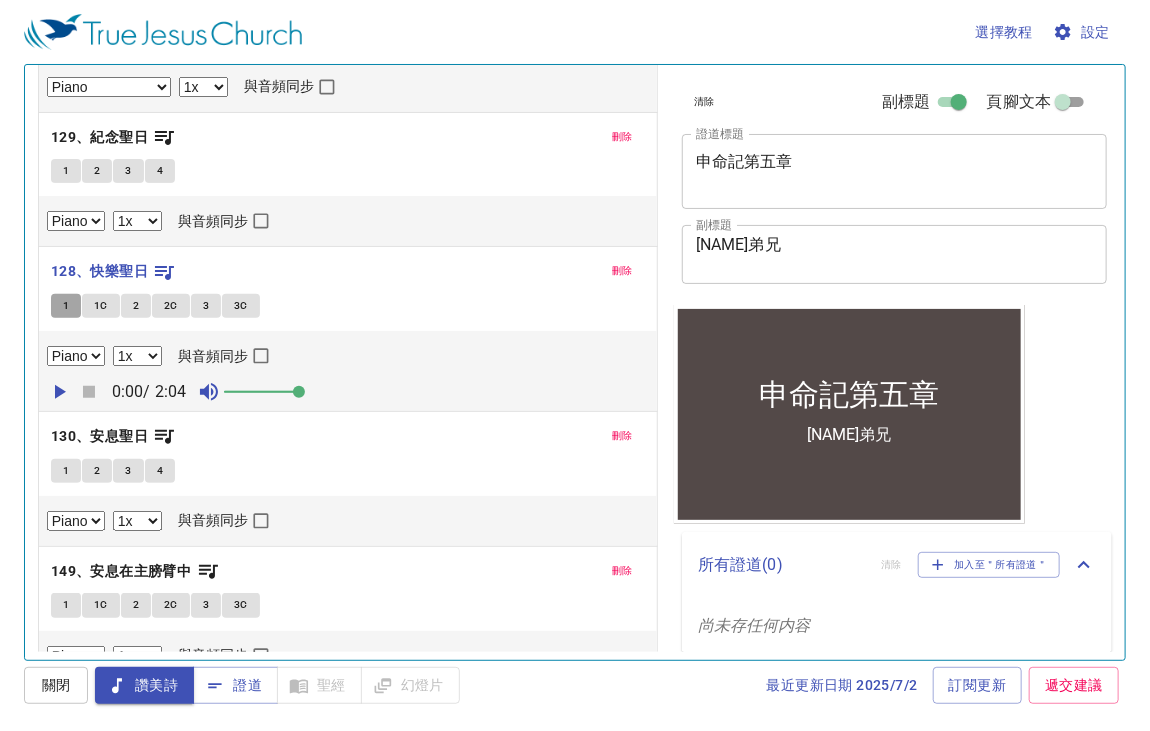 click on "1" at bounding box center (66, 306) 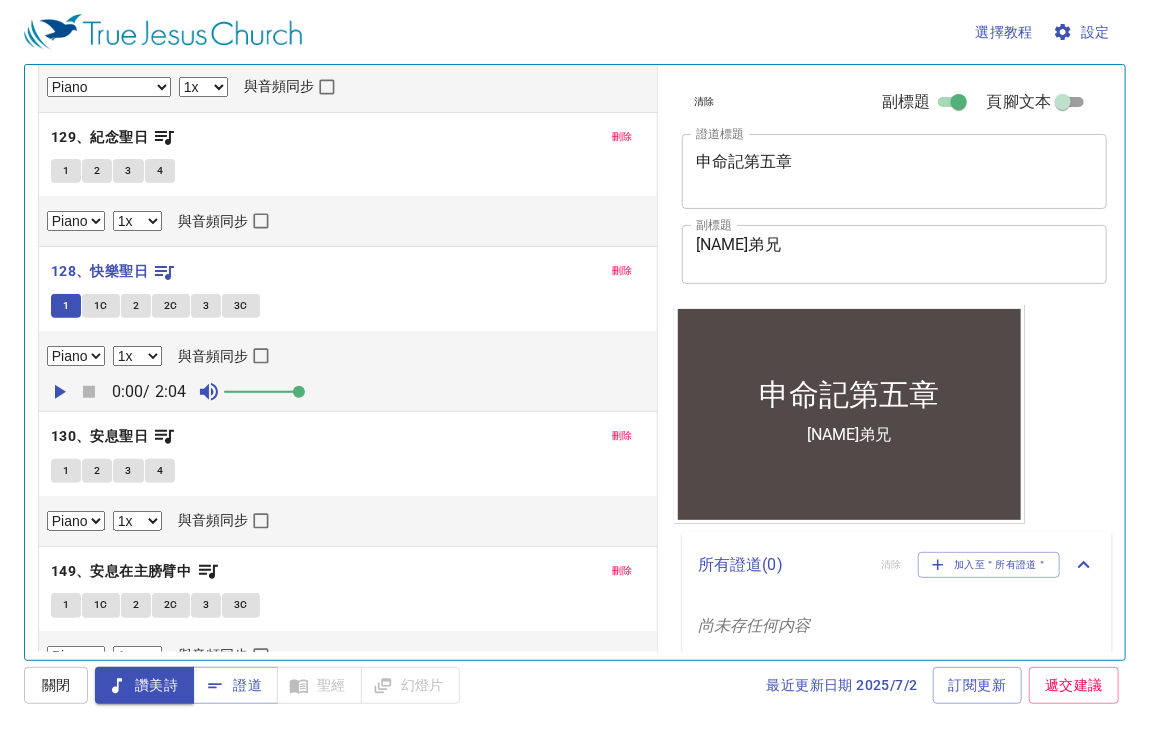 click 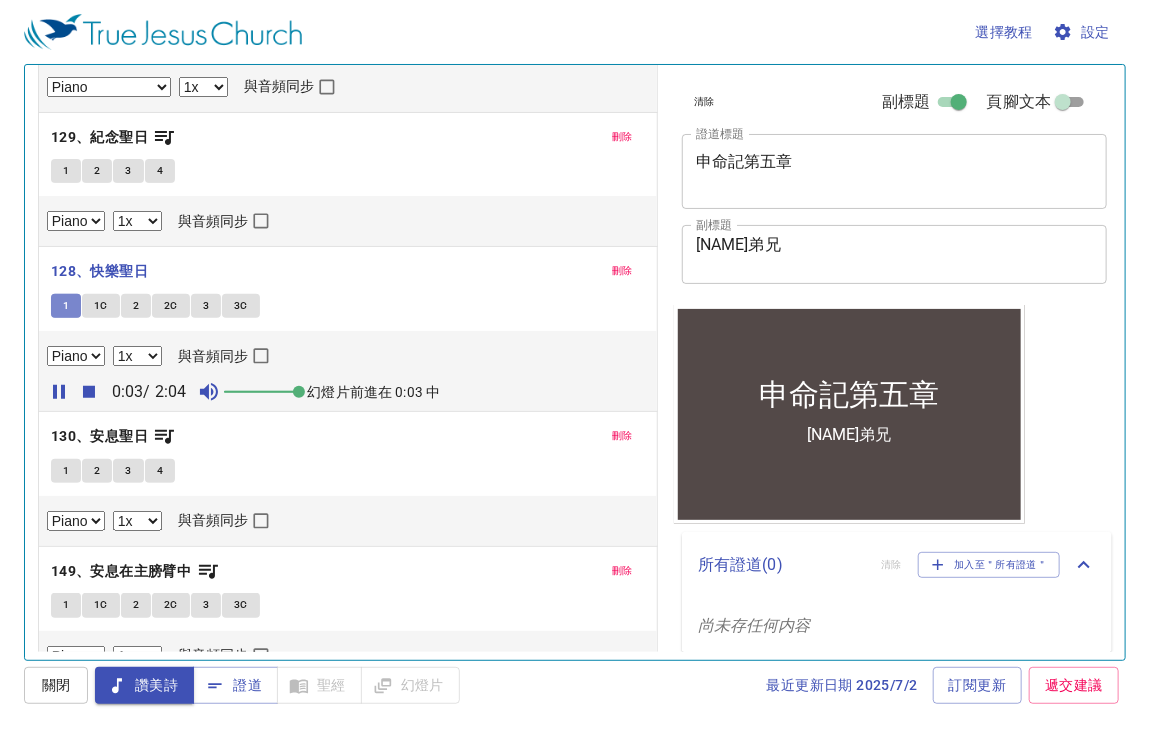 click on "1" at bounding box center [66, 306] 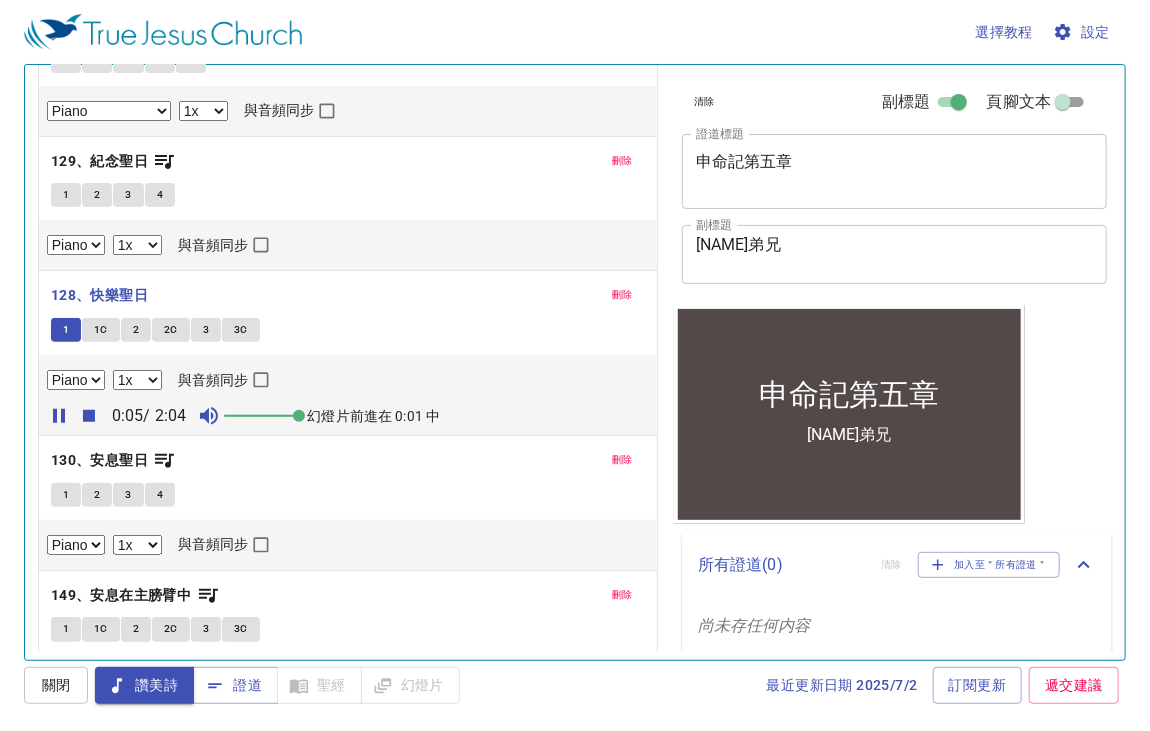 scroll, scrollTop: 226, scrollLeft: 0, axis: vertical 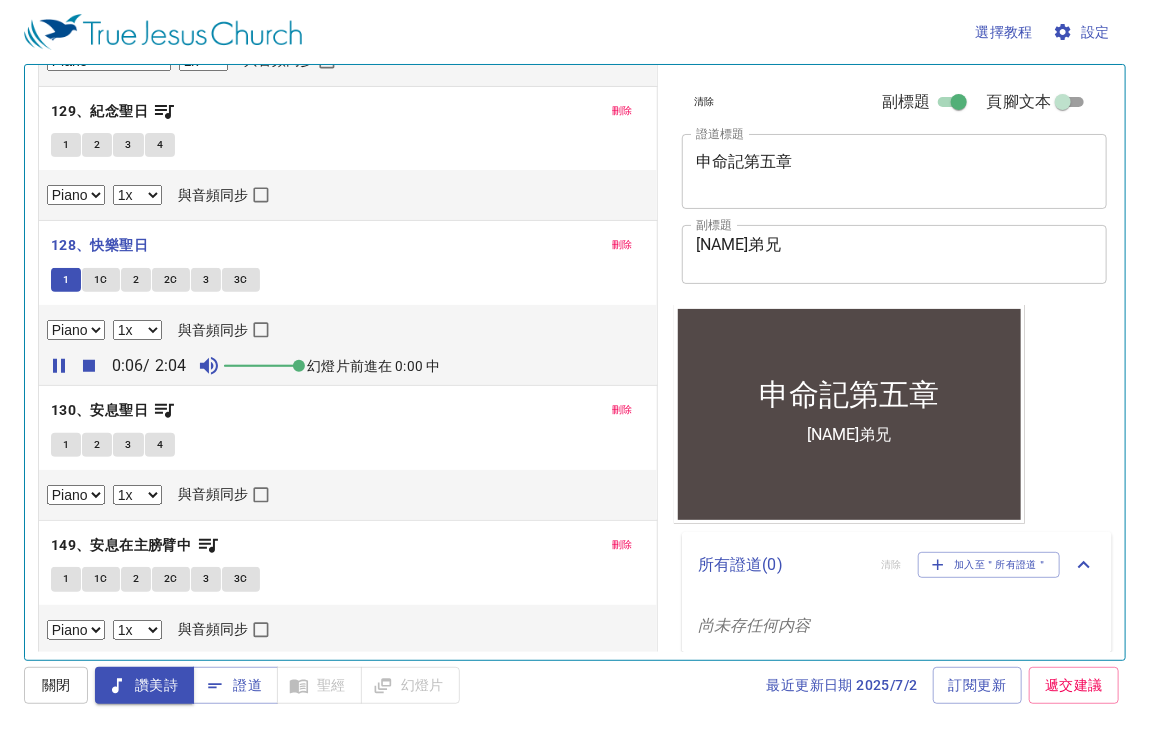 click on "1" at bounding box center (66, 280) 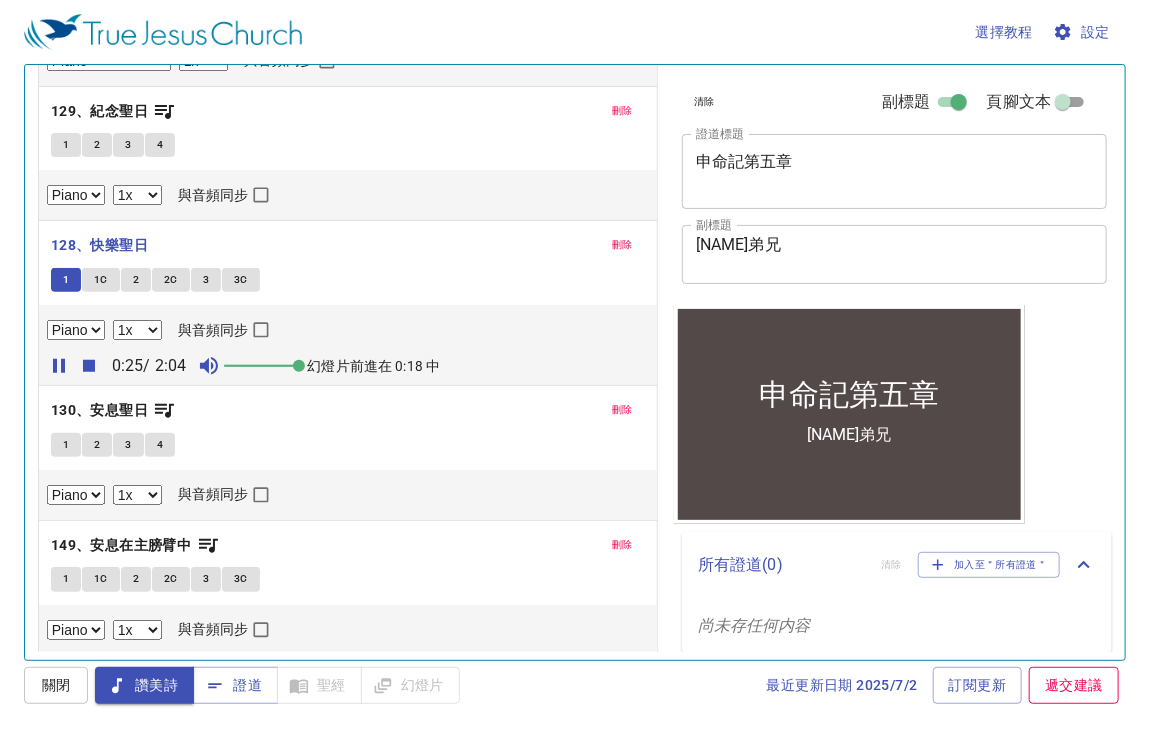 type 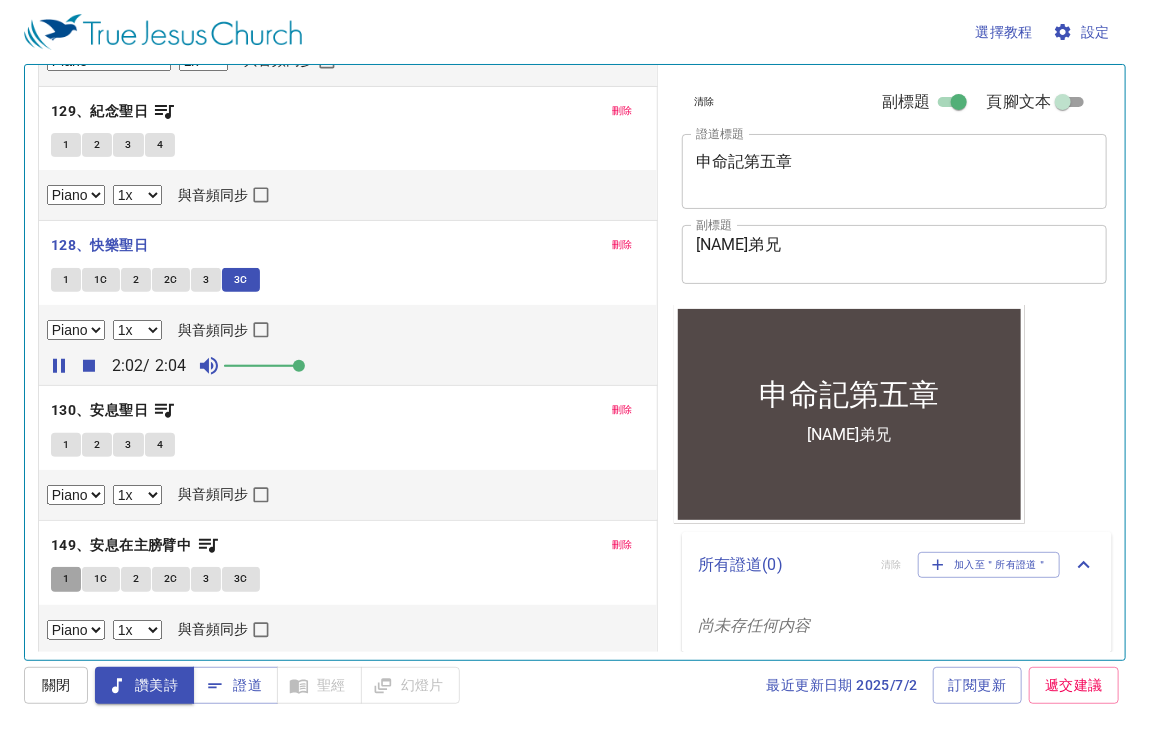 click on "1" at bounding box center (66, 579) 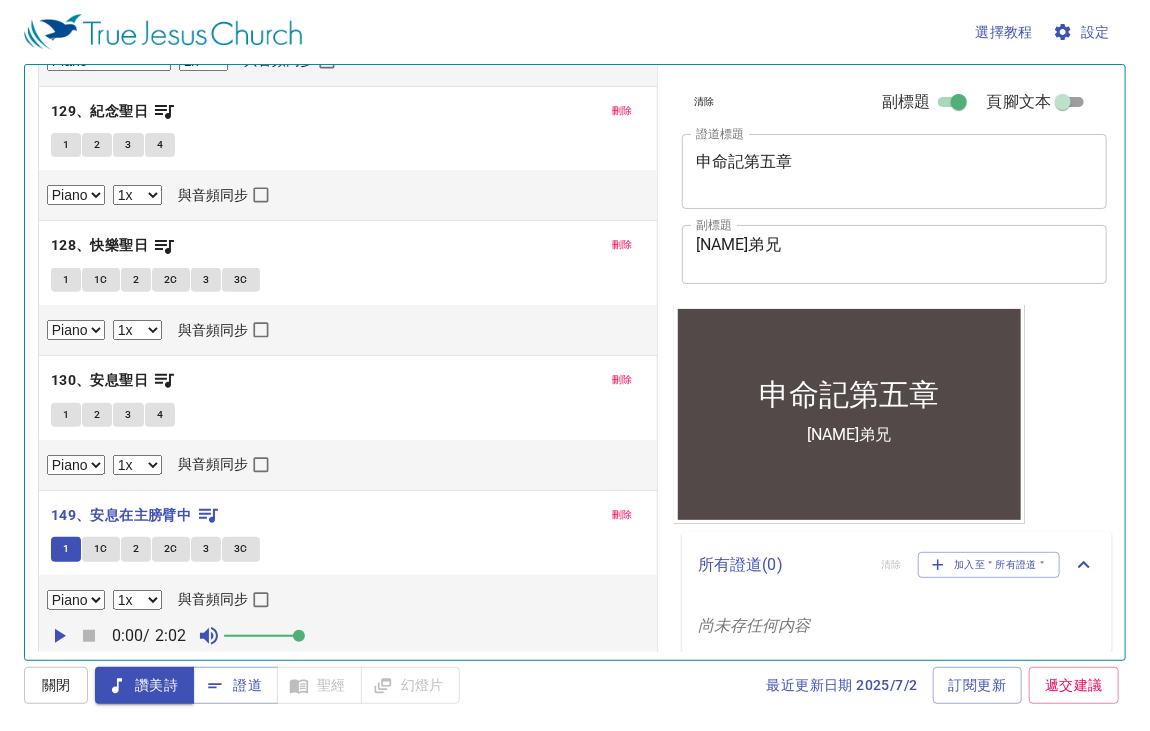 click 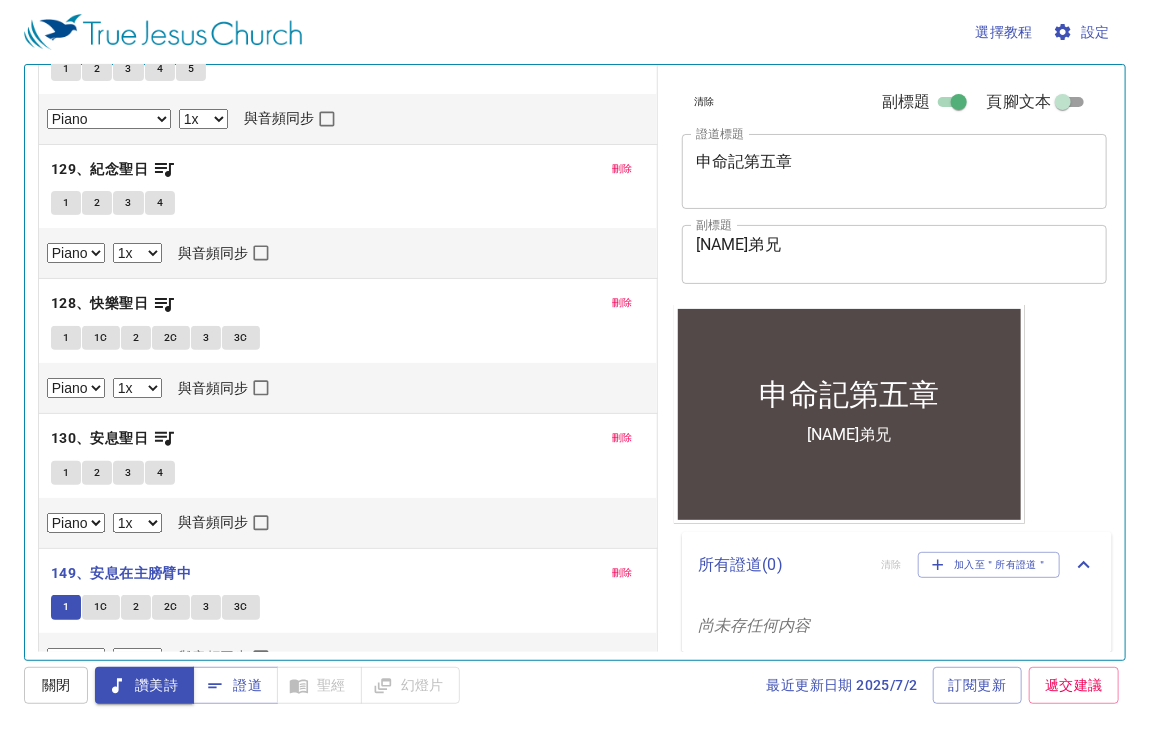 scroll, scrollTop: 226, scrollLeft: 0, axis: vertical 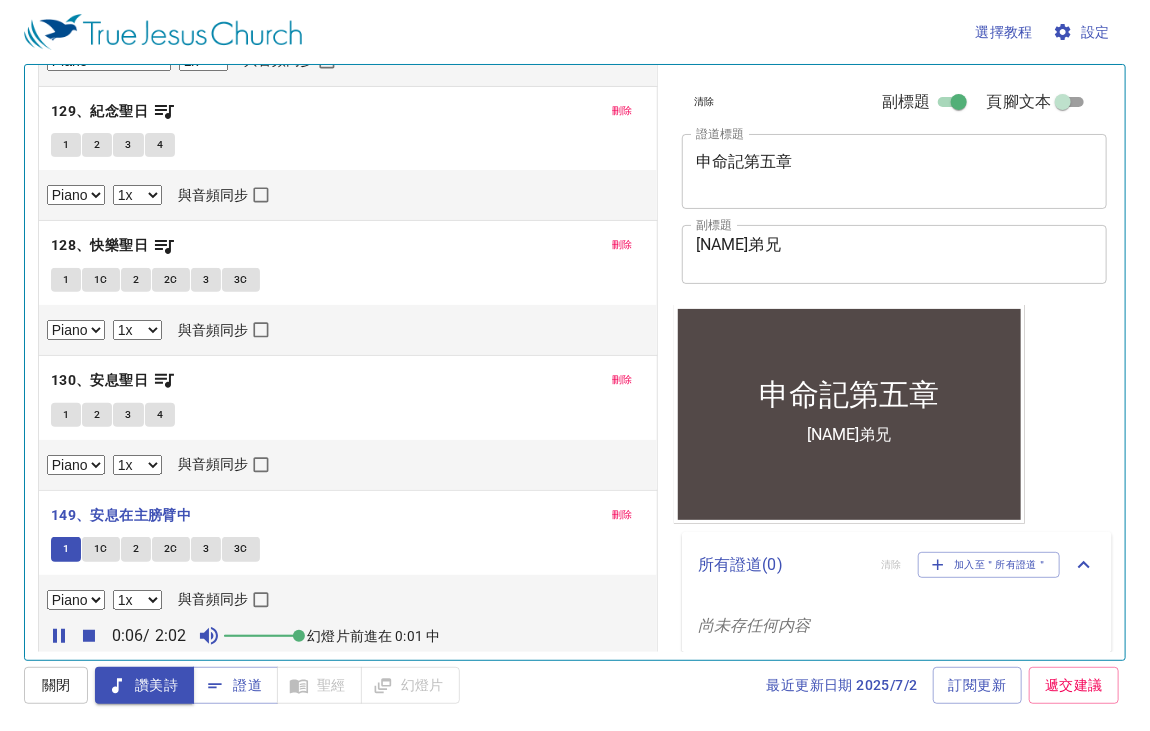 click on "1" at bounding box center [66, 549] 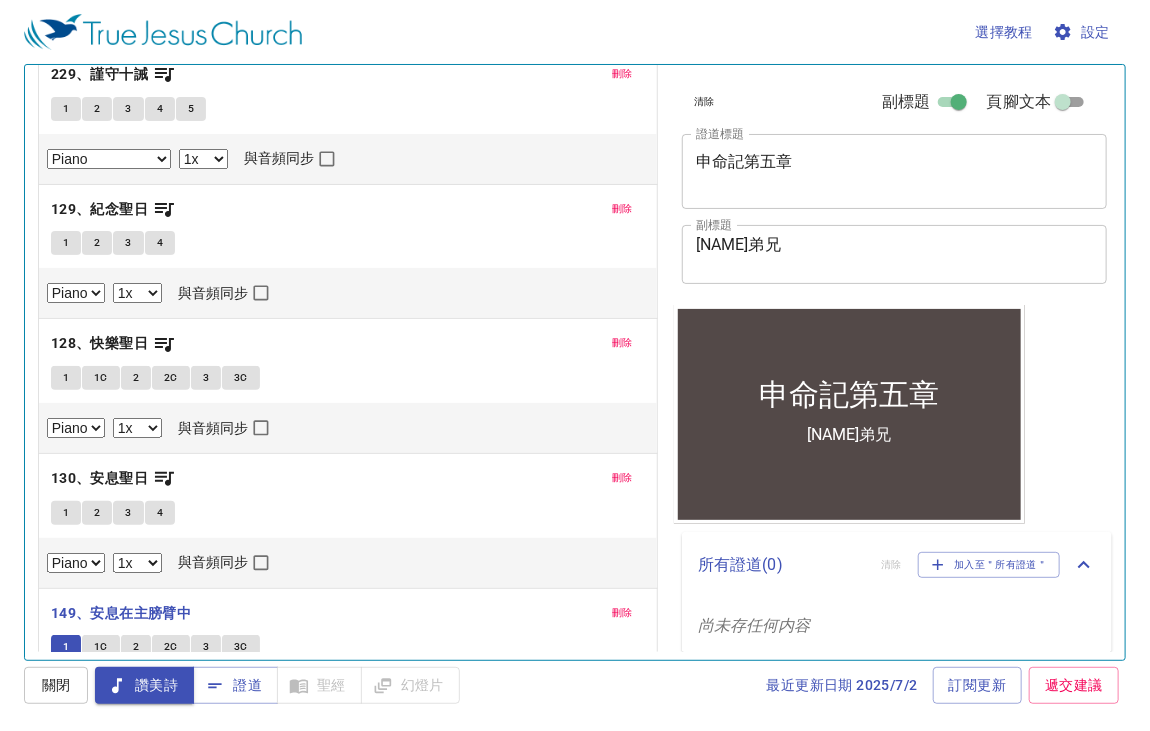 scroll, scrollTop: 226, scrollLeft: 0, axis: vertical 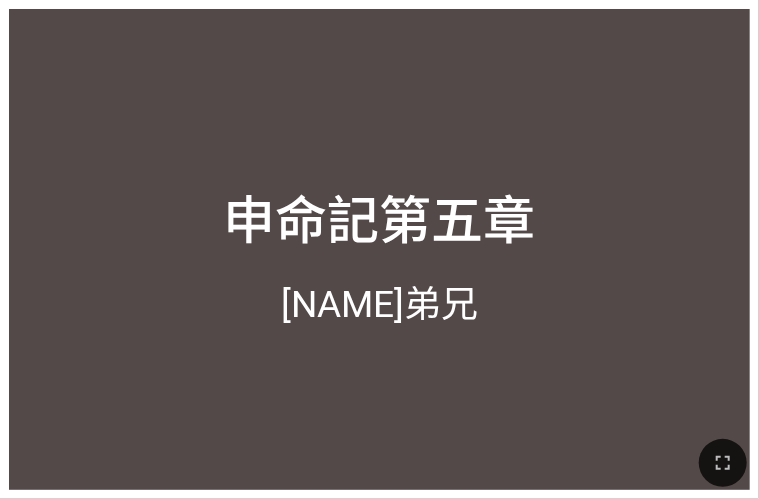 click at bounding box center [379, 462] 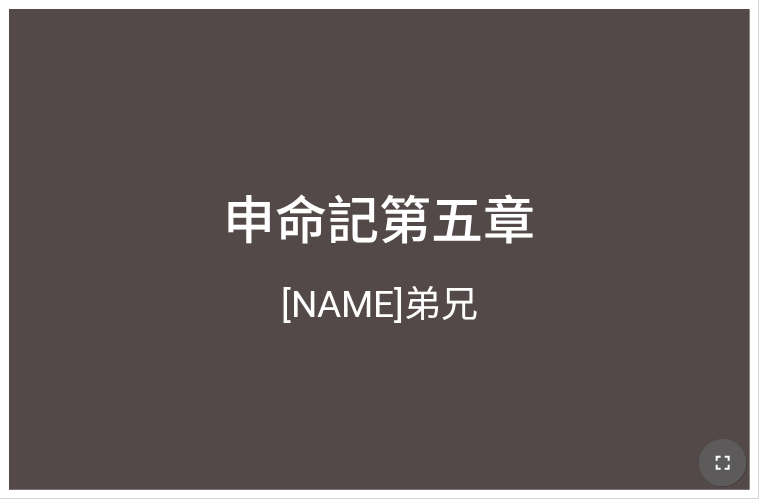 click at bounding box center [723, 463] 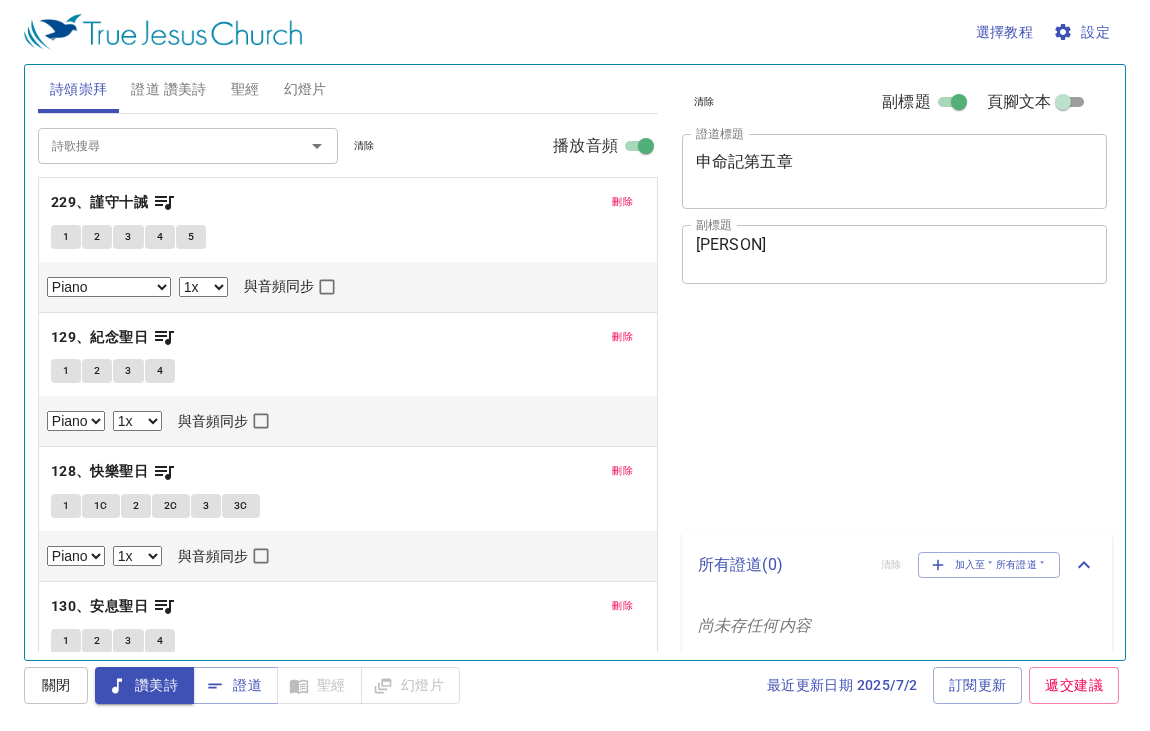 select on "1" 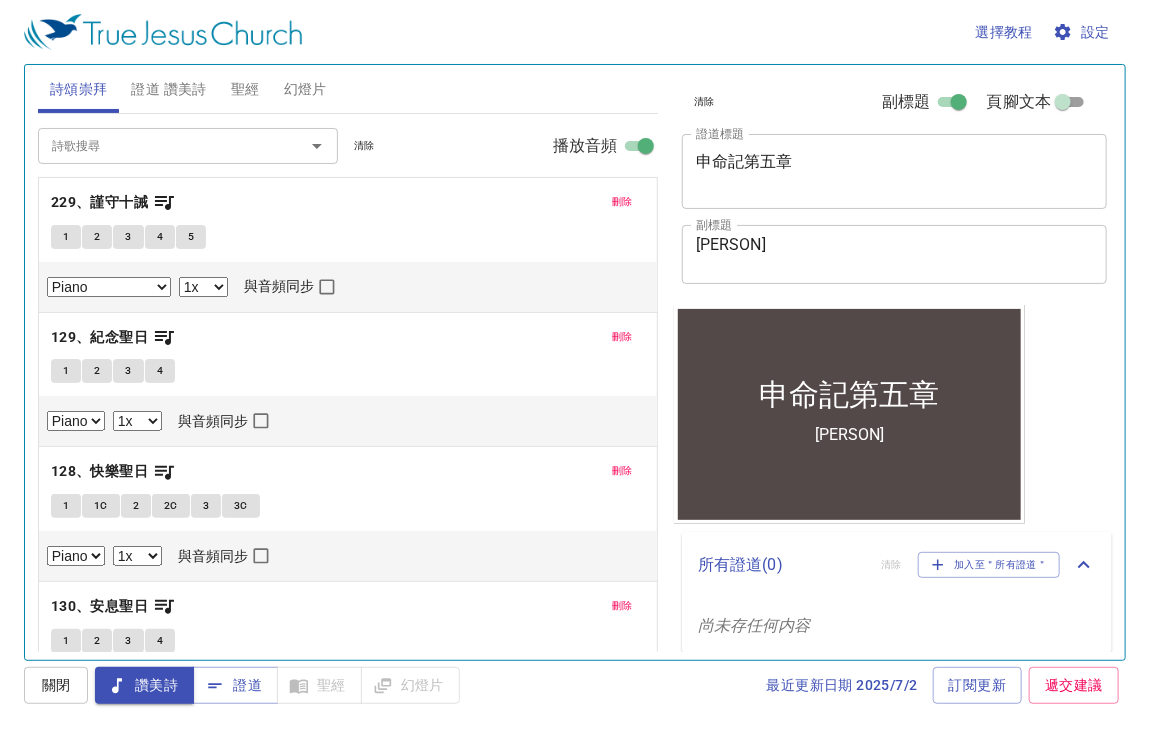 scroll, scrollTop: 0, scrollLeft: 0, axis: both 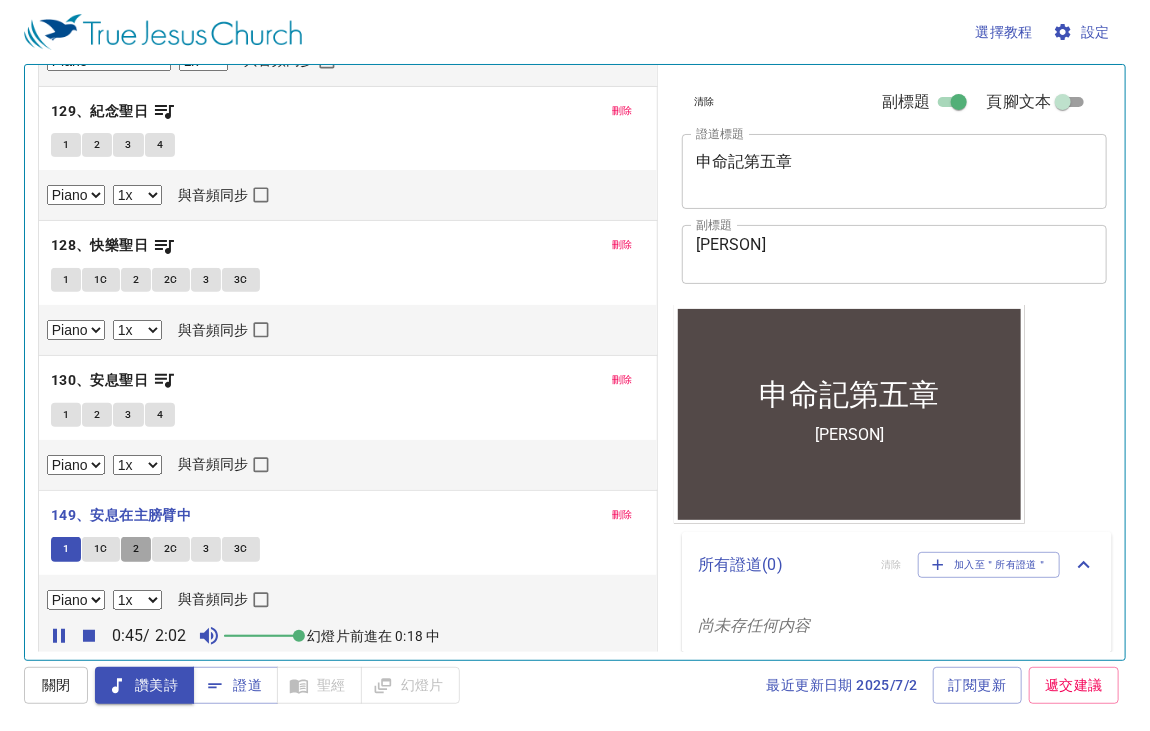 click on "2" at bounding box center (136, 549) 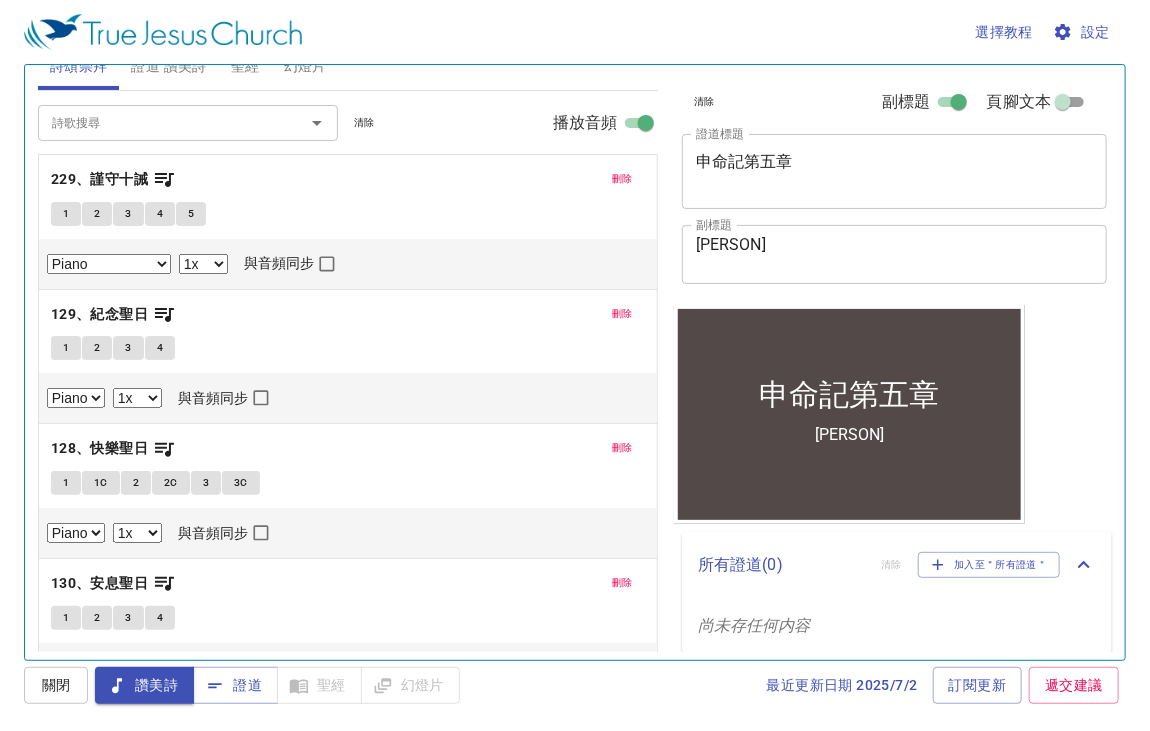 scroll, scrollTop: 0, scrollLeft: 0, axis: both 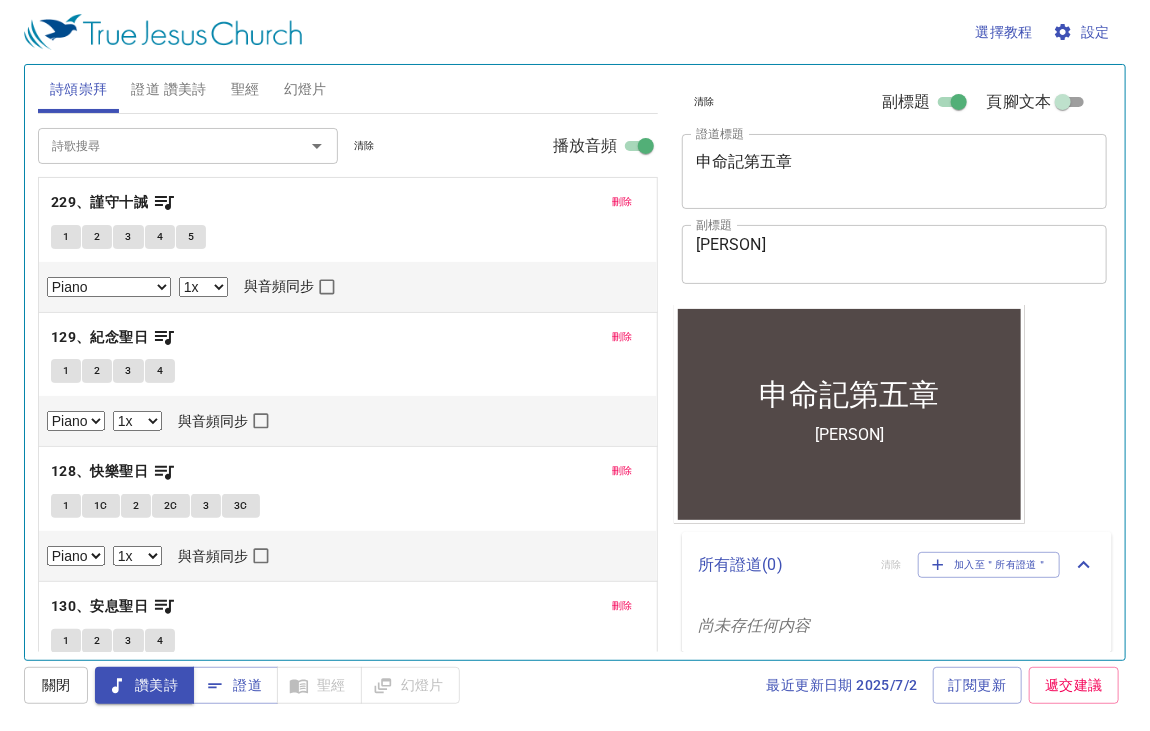 click on "詩歌搜尋" at bounding box center [158, 145] 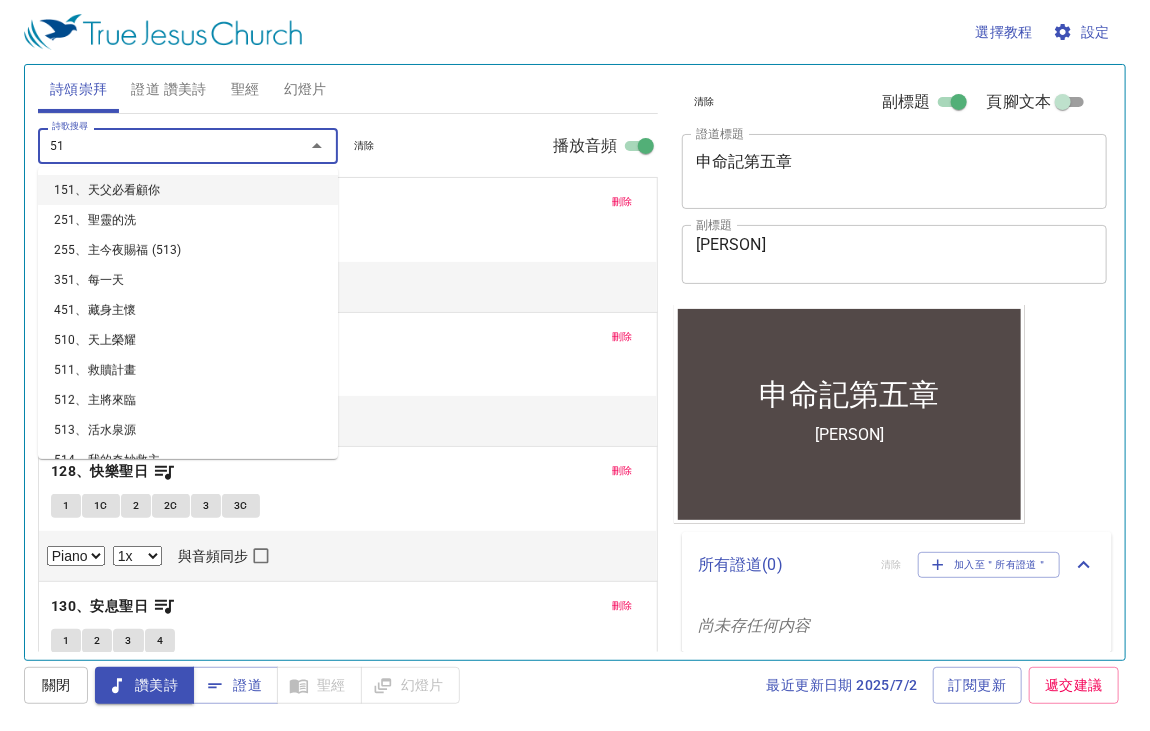type on "518" 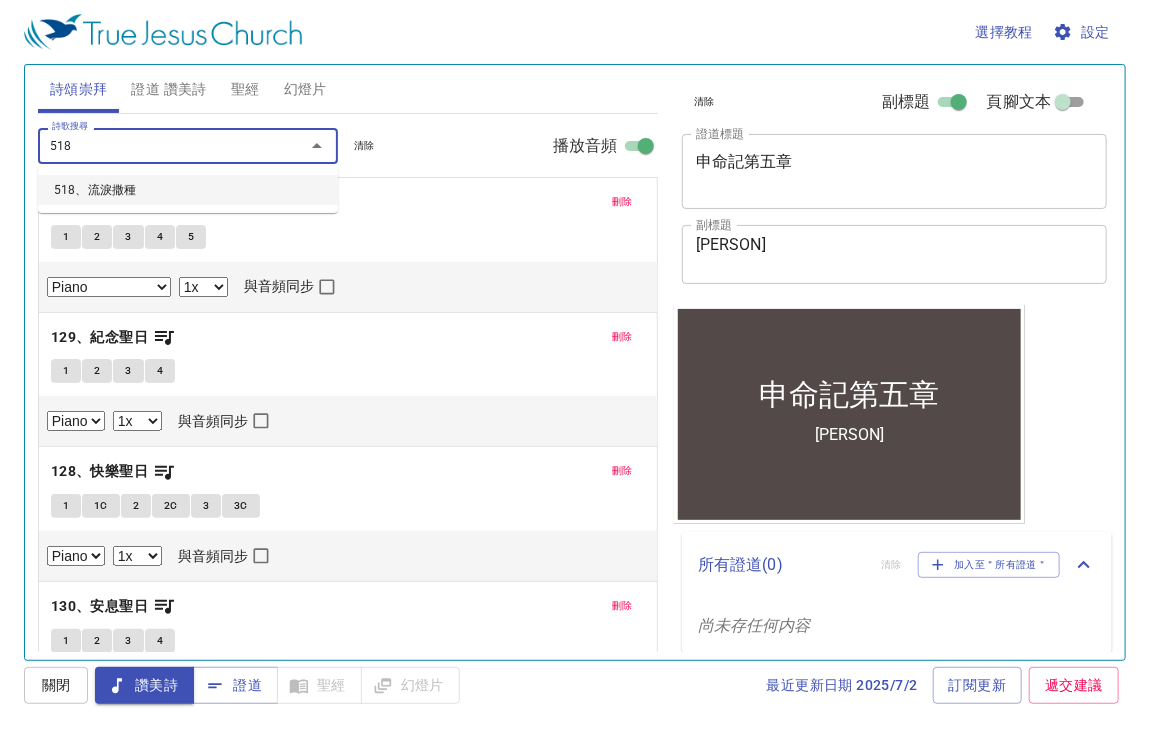 click on "518、流淚撒種" at bounding box center [188, 190] 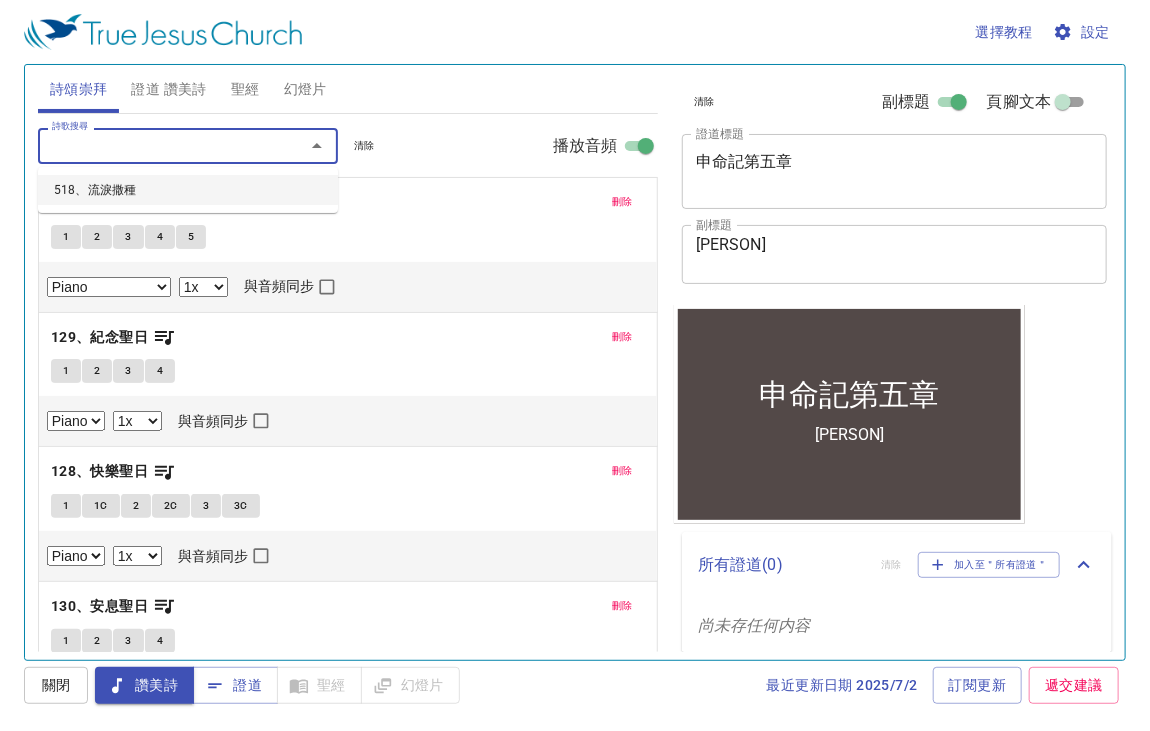 select on "1" 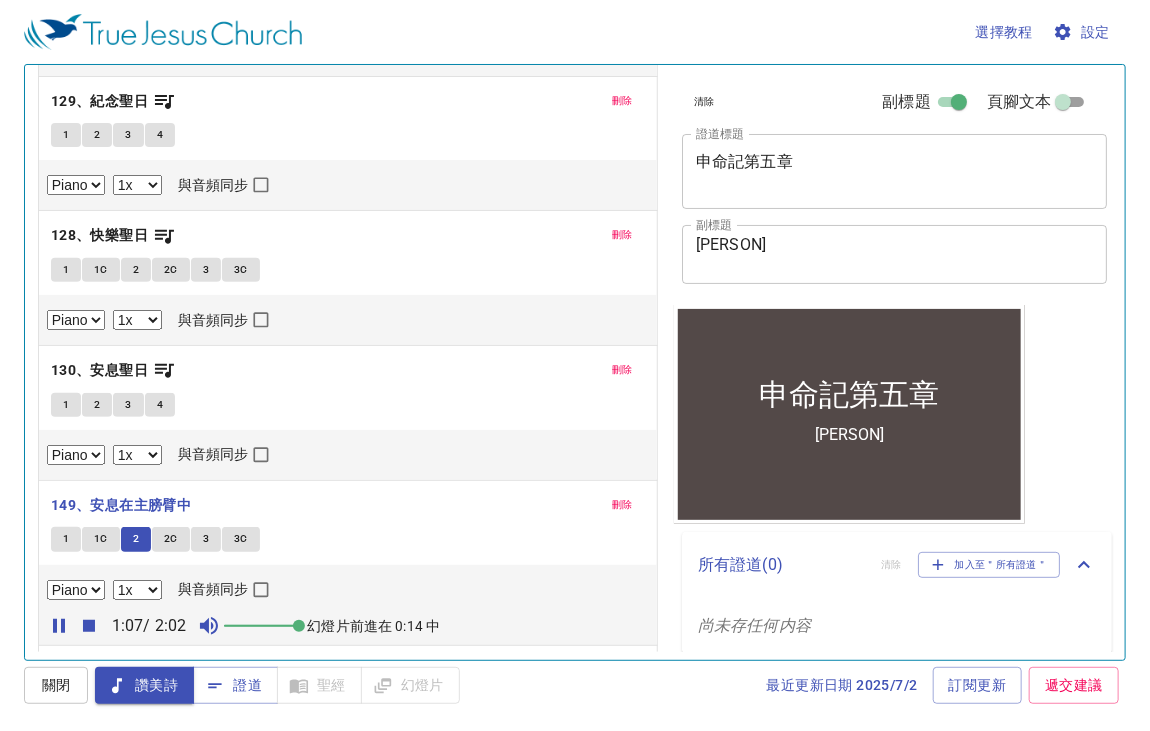 scroll, scrollTop: 373, scrollLeft: 0, axis: vertical 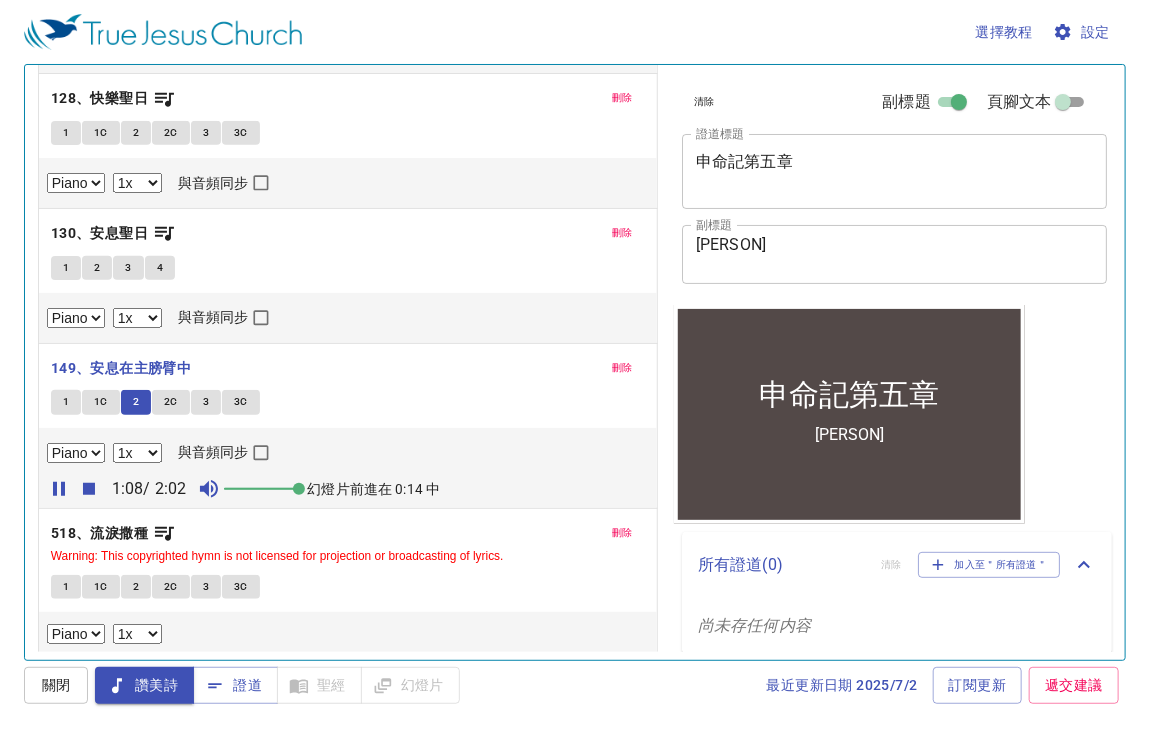 click on "2C" at bounding box center [171, 402] 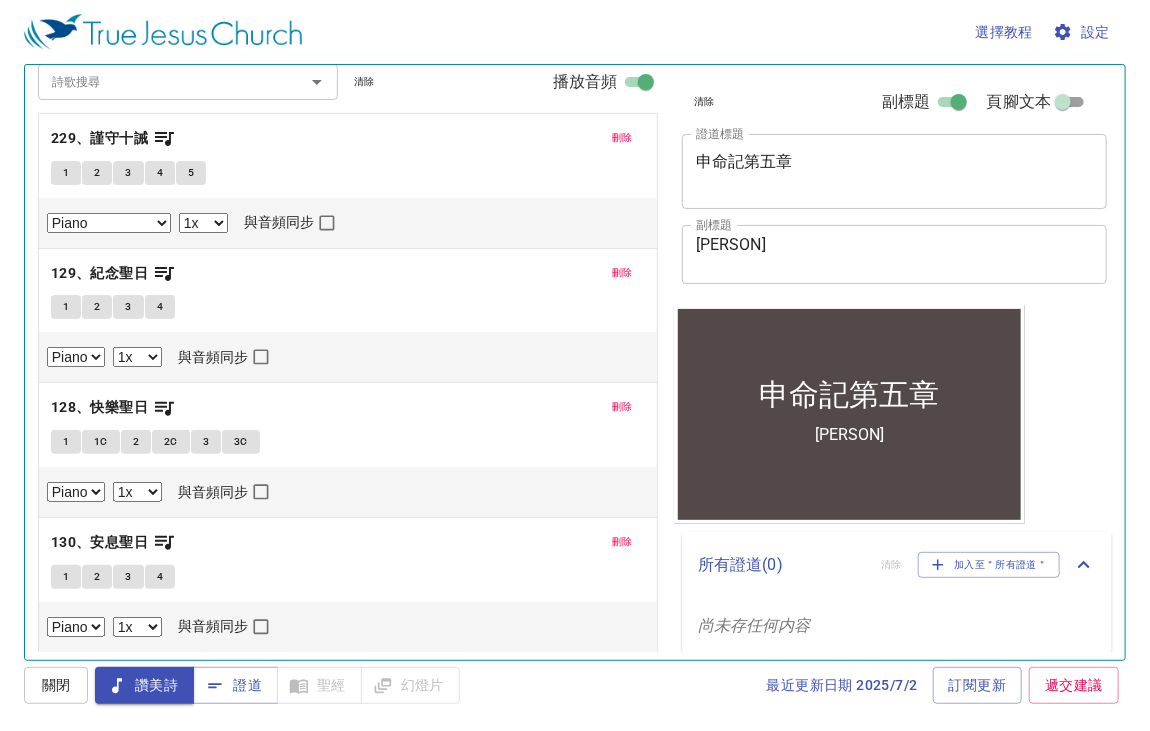 scroll, scrollTop: 0, scrollLeft: 0, axis: both 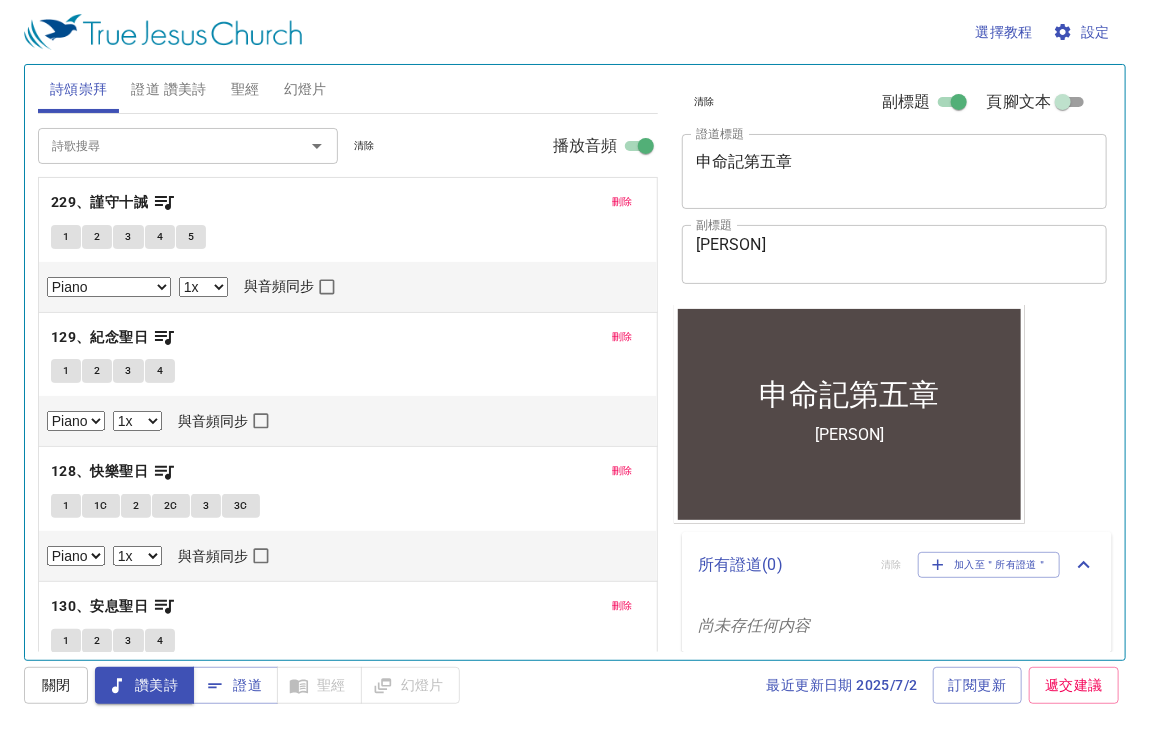 click on "詩歌搜尋" at bounding box center [158, 145] 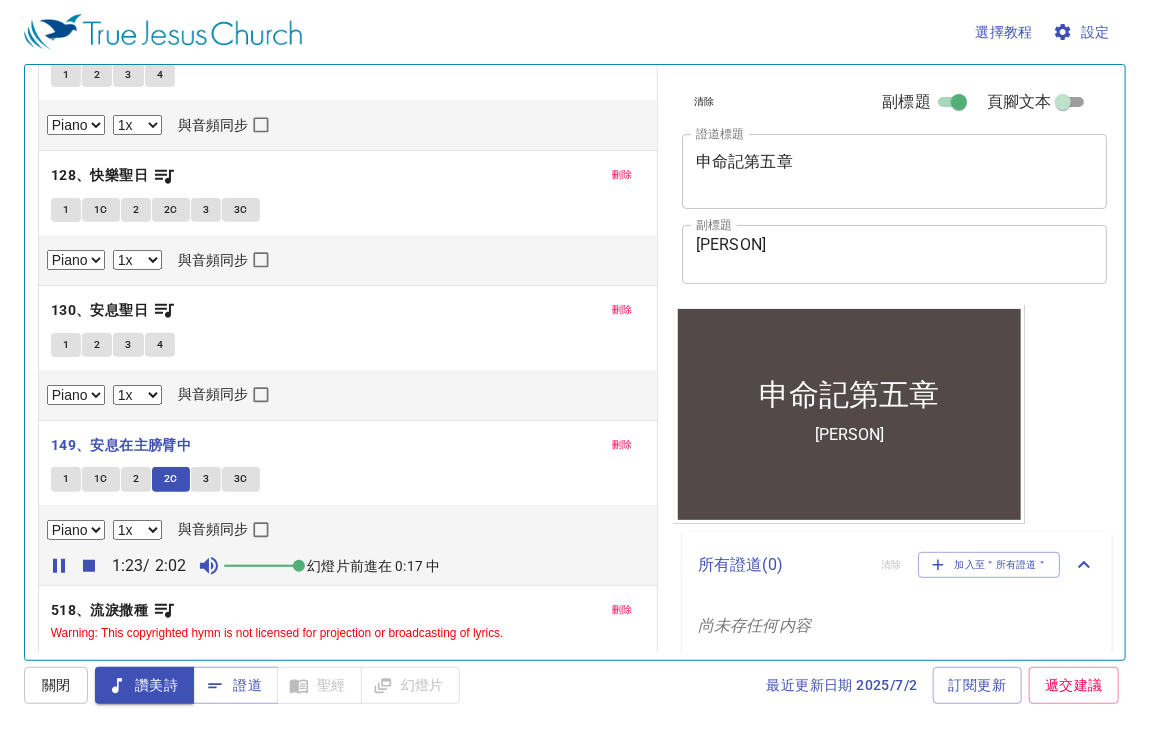 scroll, scrollTop: 300, scrollLeft: 0, axis: vertical 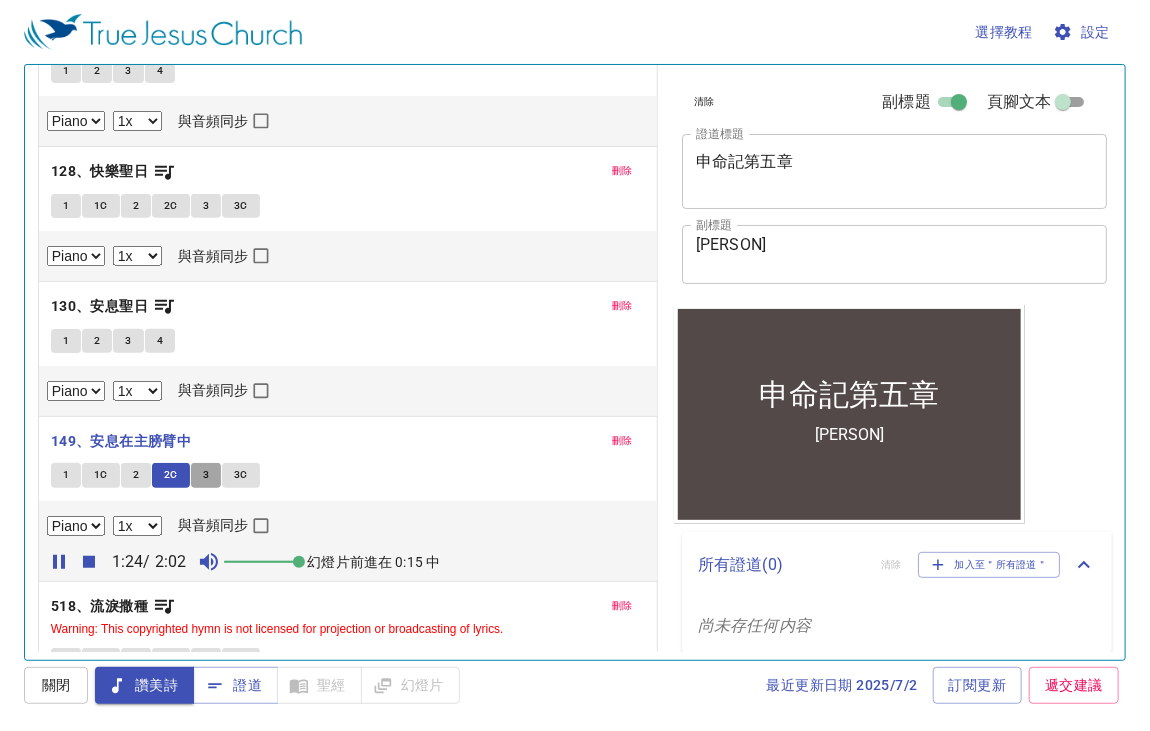click on "3" at bounding box center (206, 475) 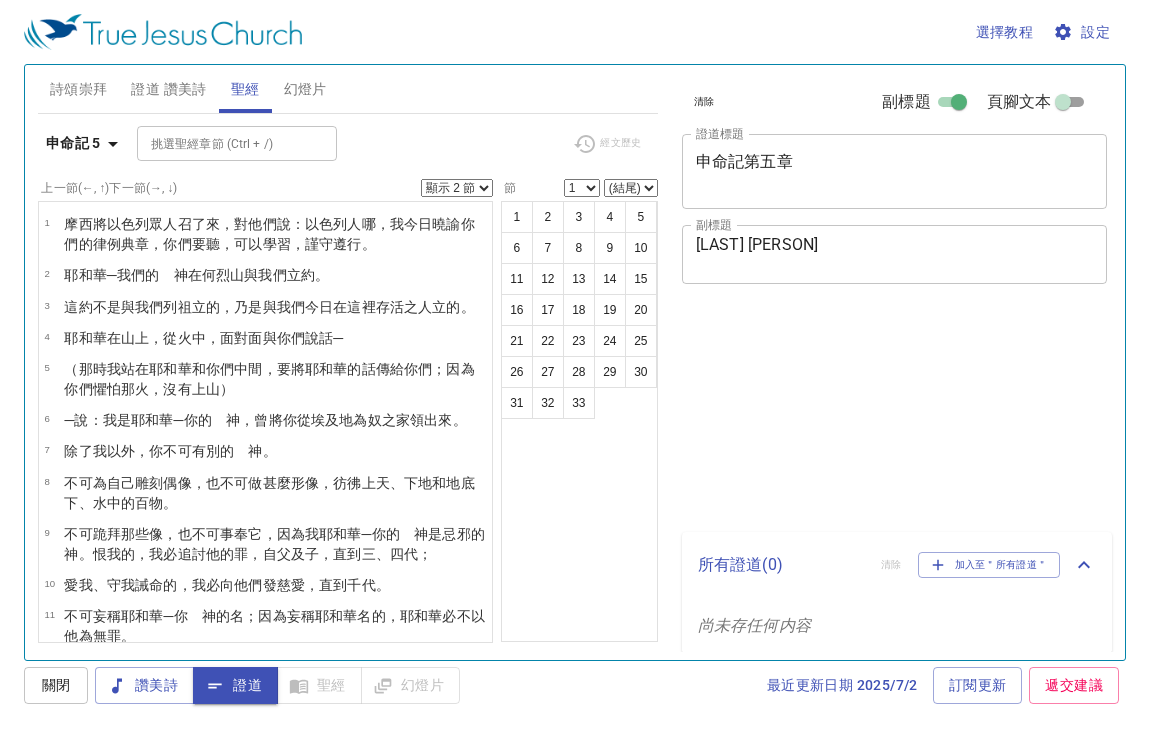 select on "2" 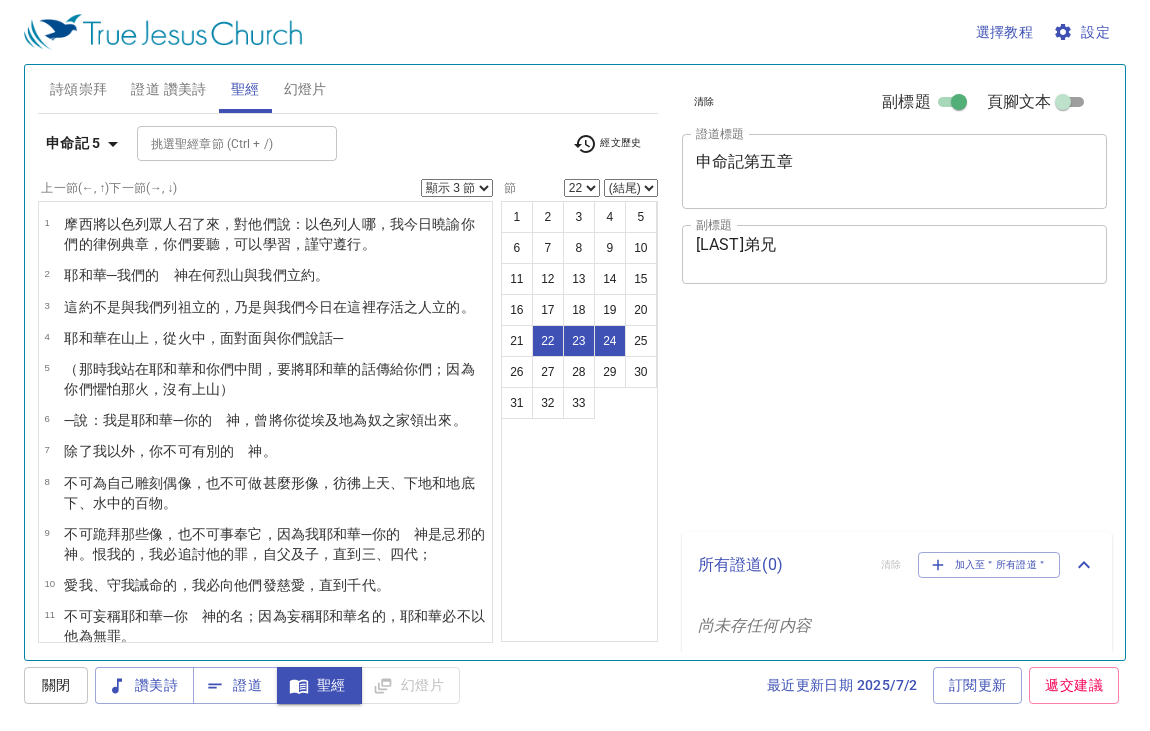 select on "3" 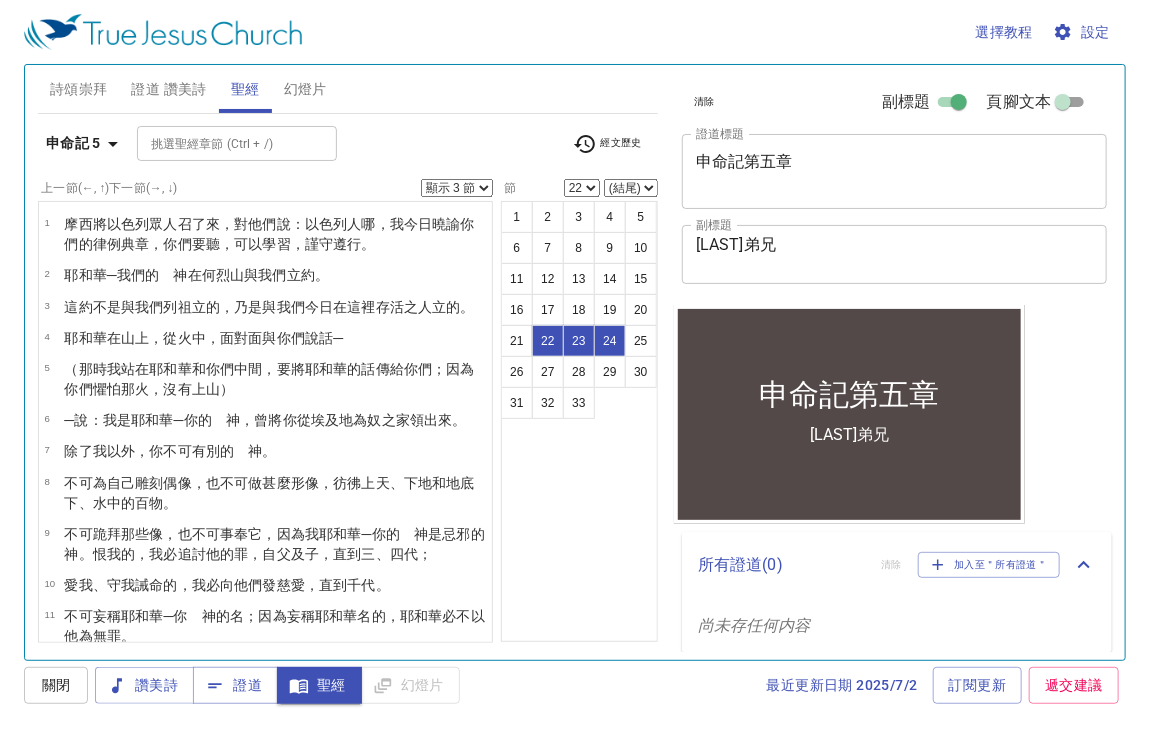 scroll, scrollTop: 697, scrollLeft: 0, axis: vertical 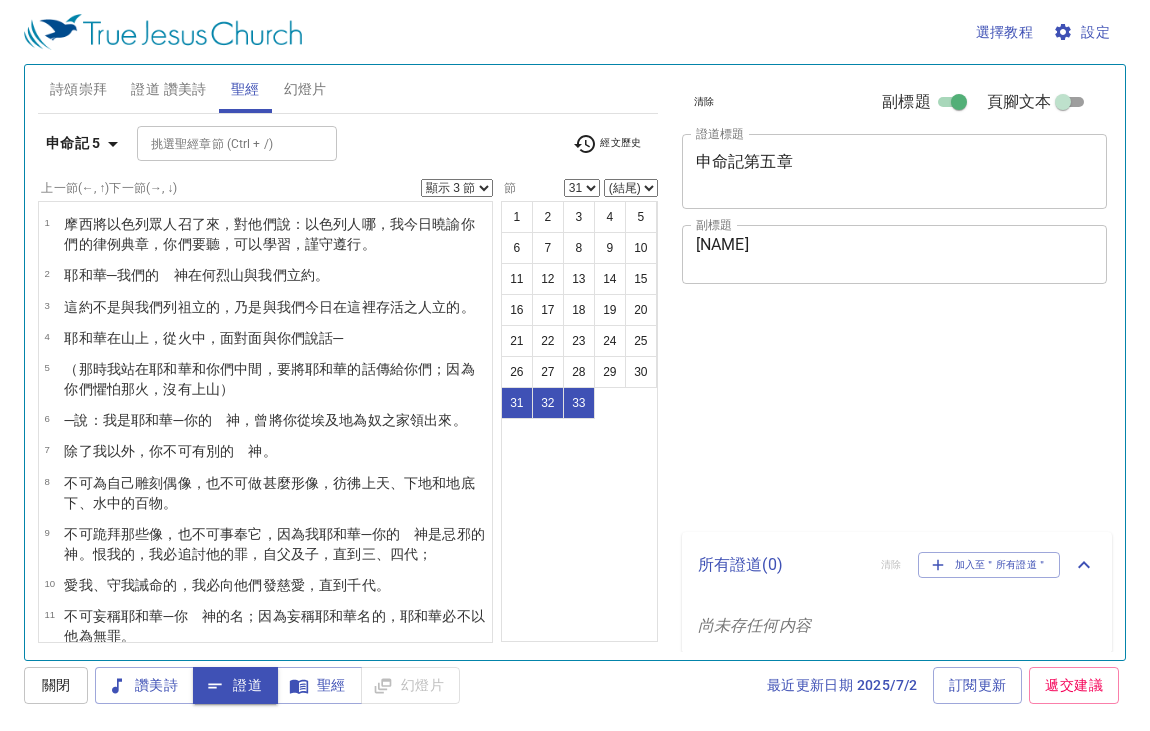 select on "3" 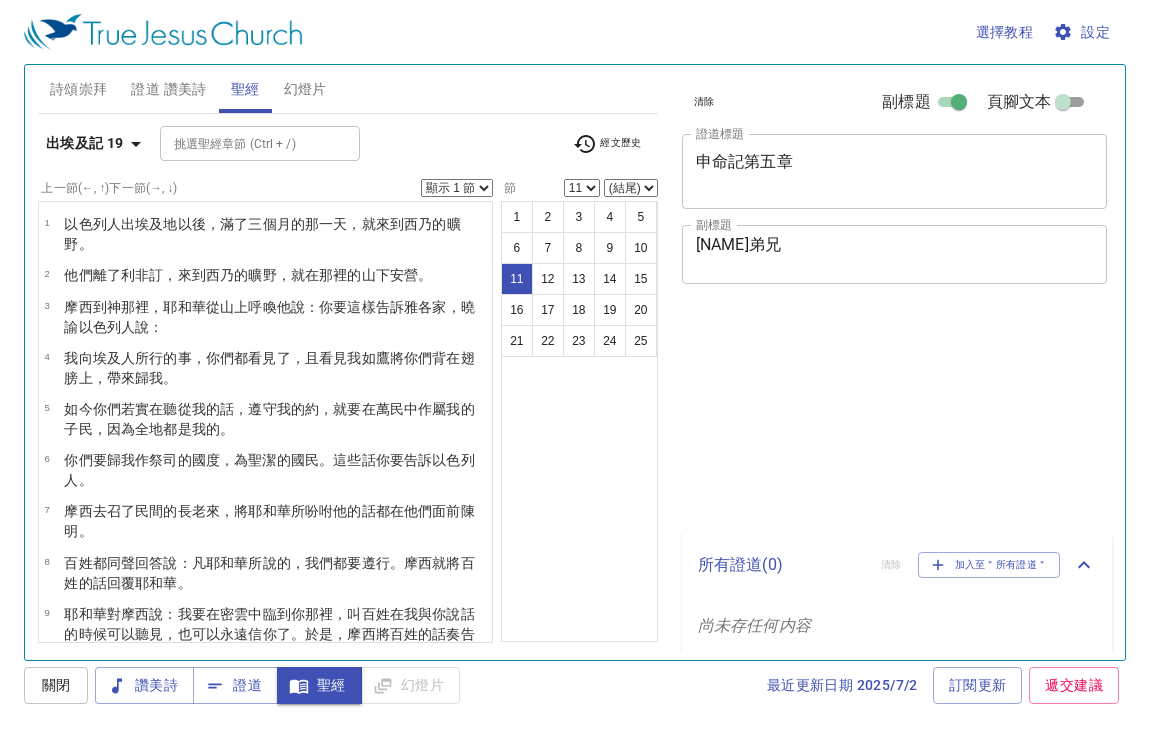 select on "11" 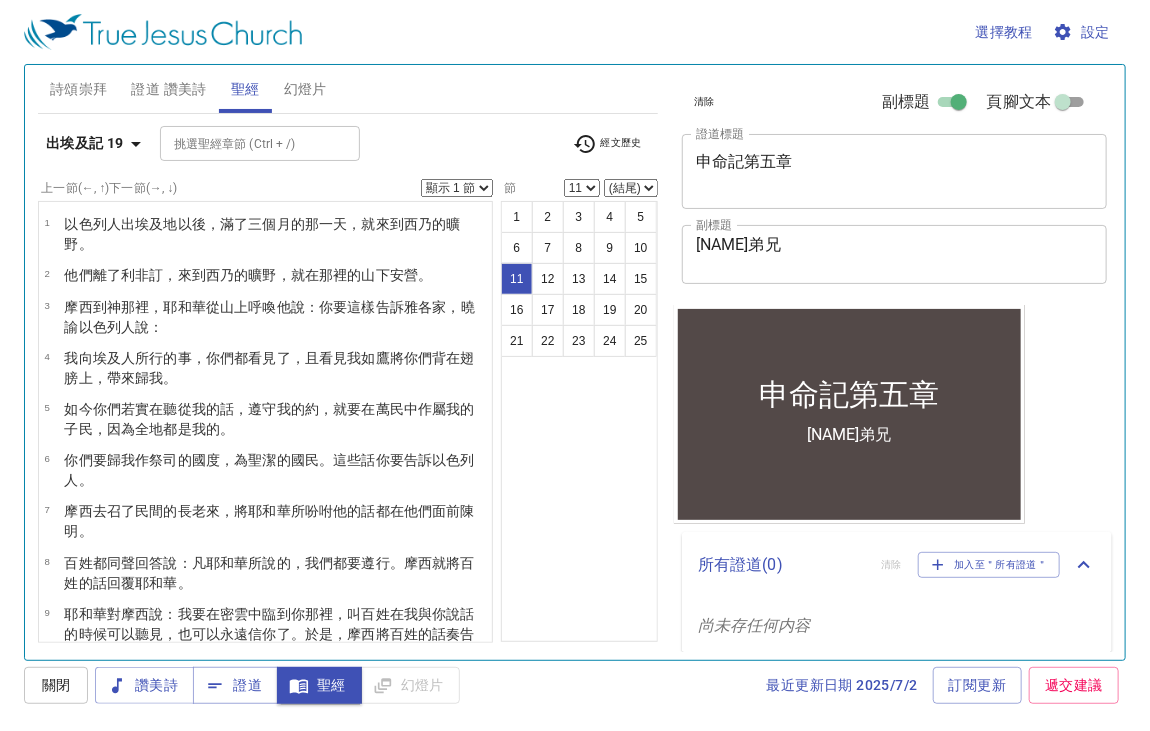 scroll, scrollTop: 325, scrollLeft: 0, axis: vertical 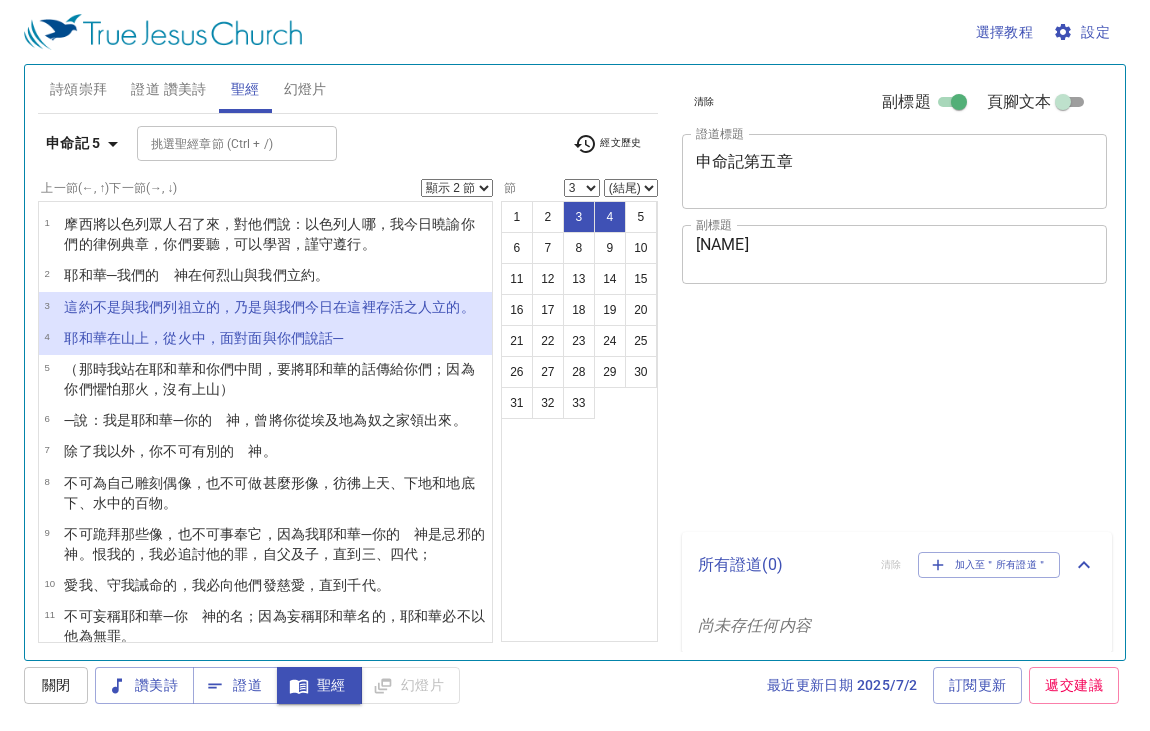 select on "2" 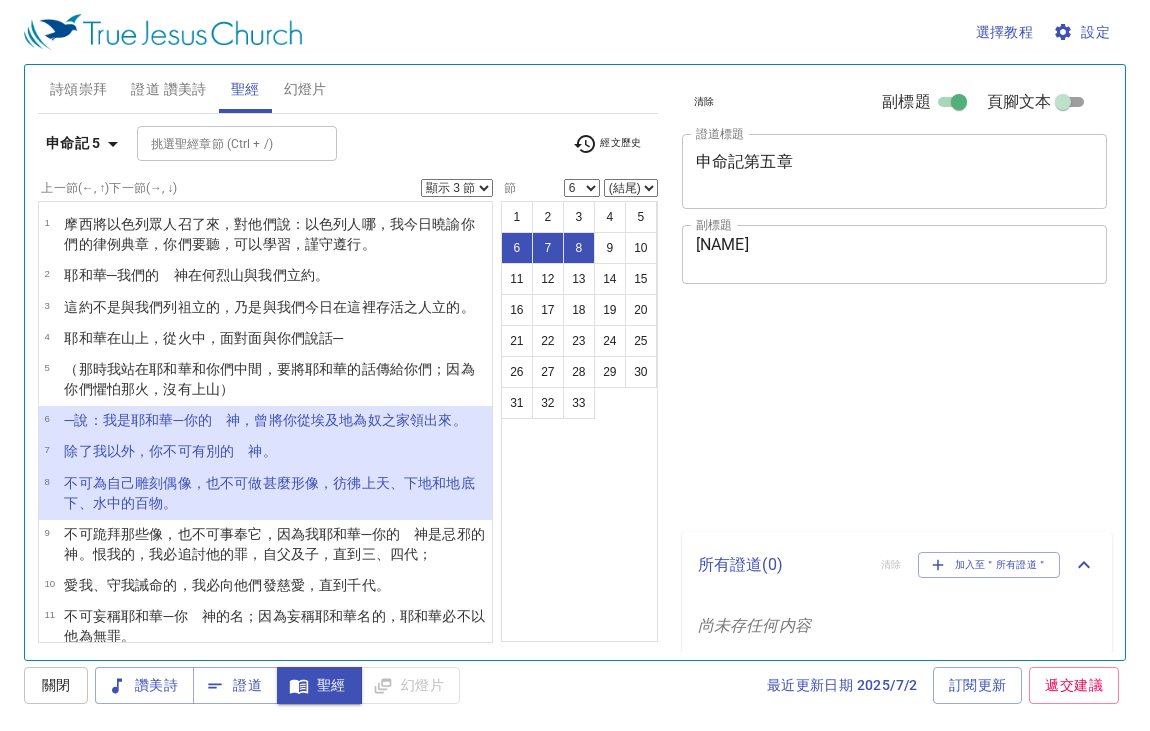 select on "3" 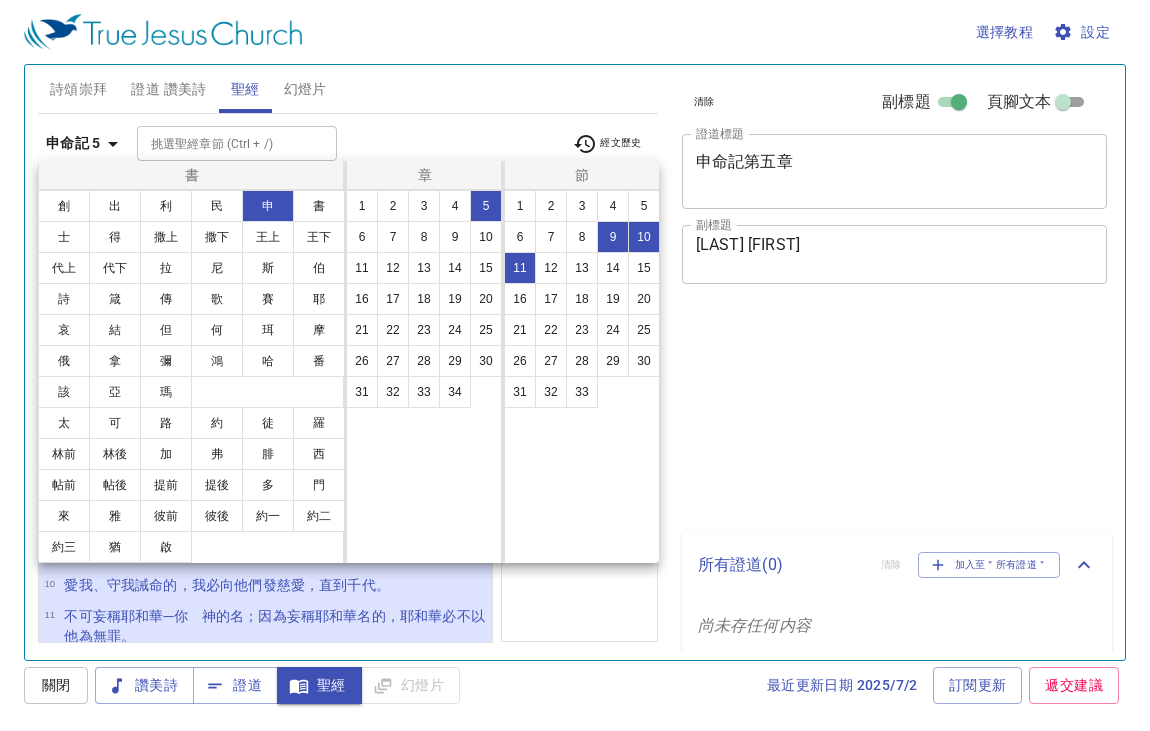 select on "3" 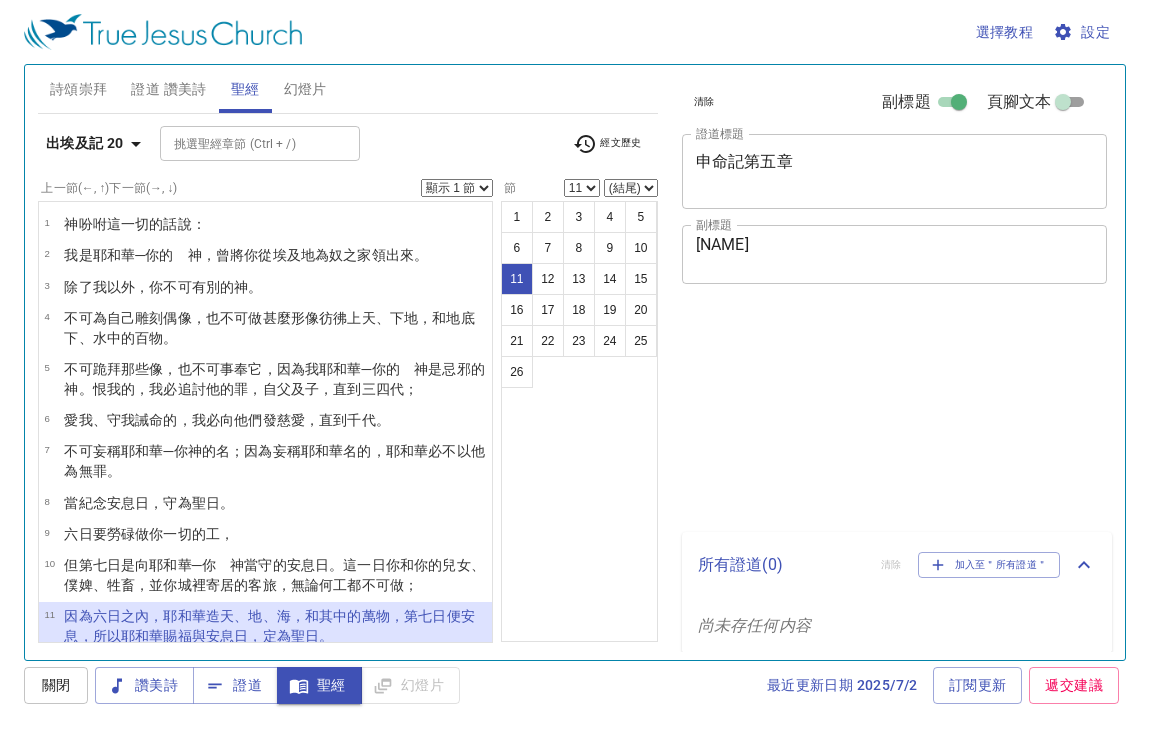select on "11" 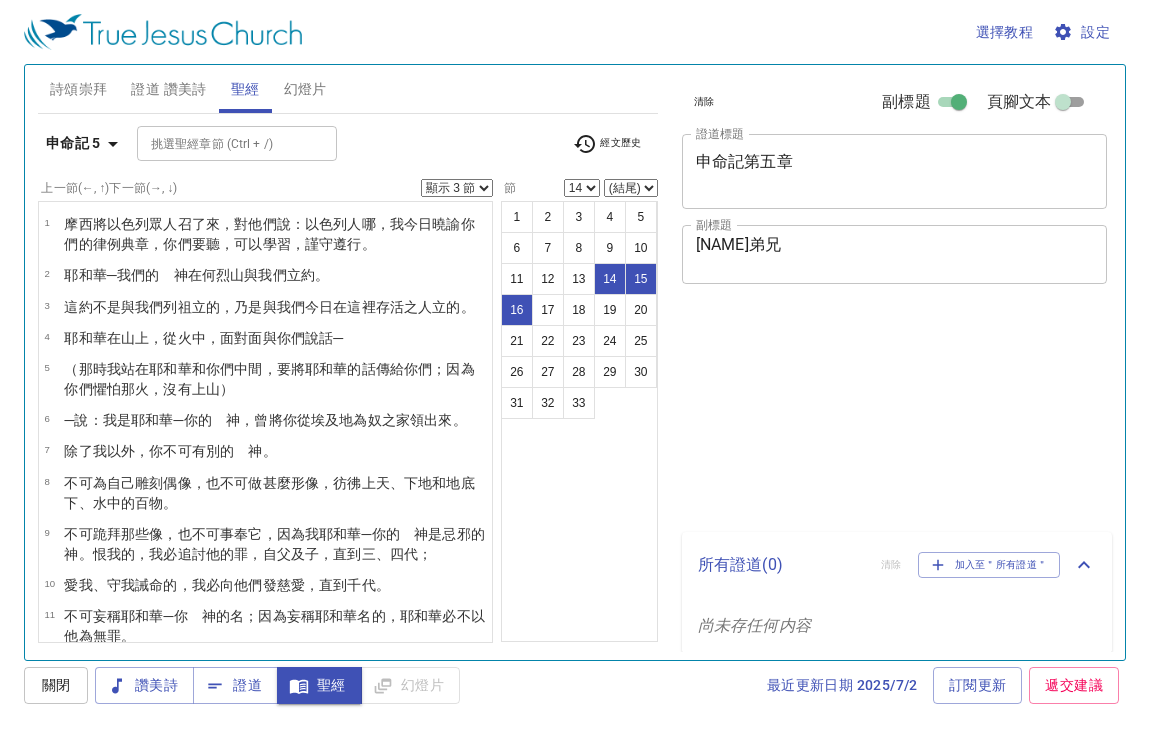 select on "3" 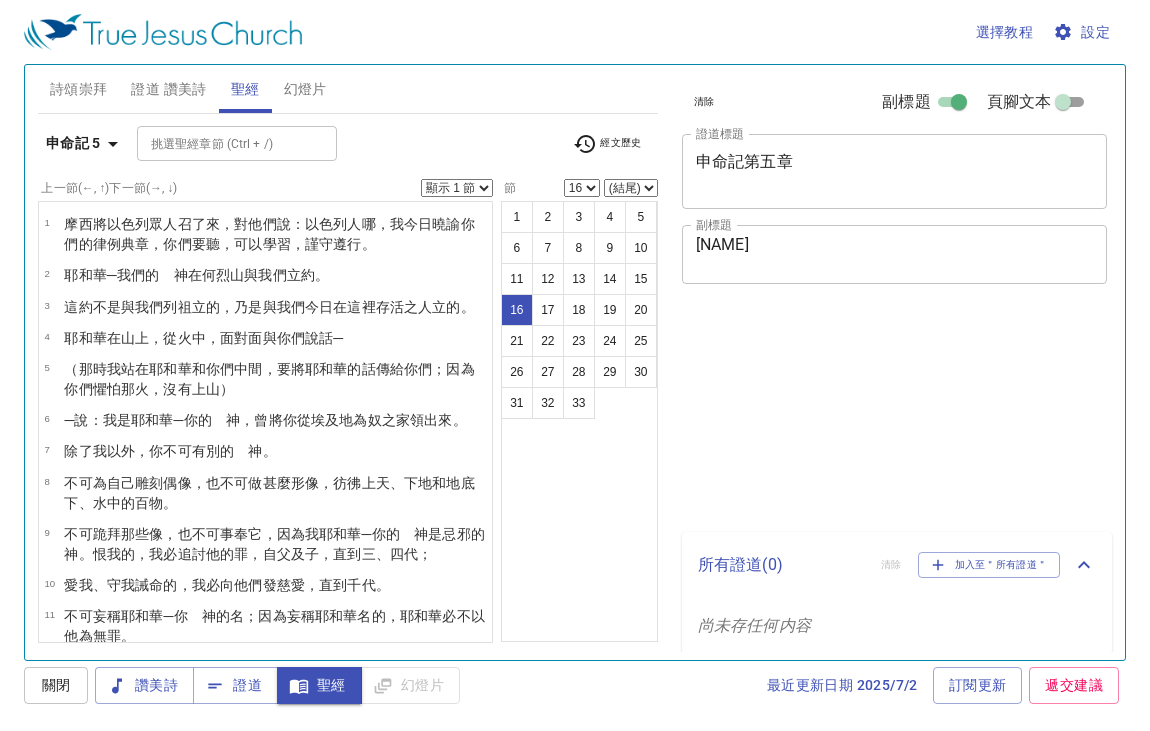 select on "16" 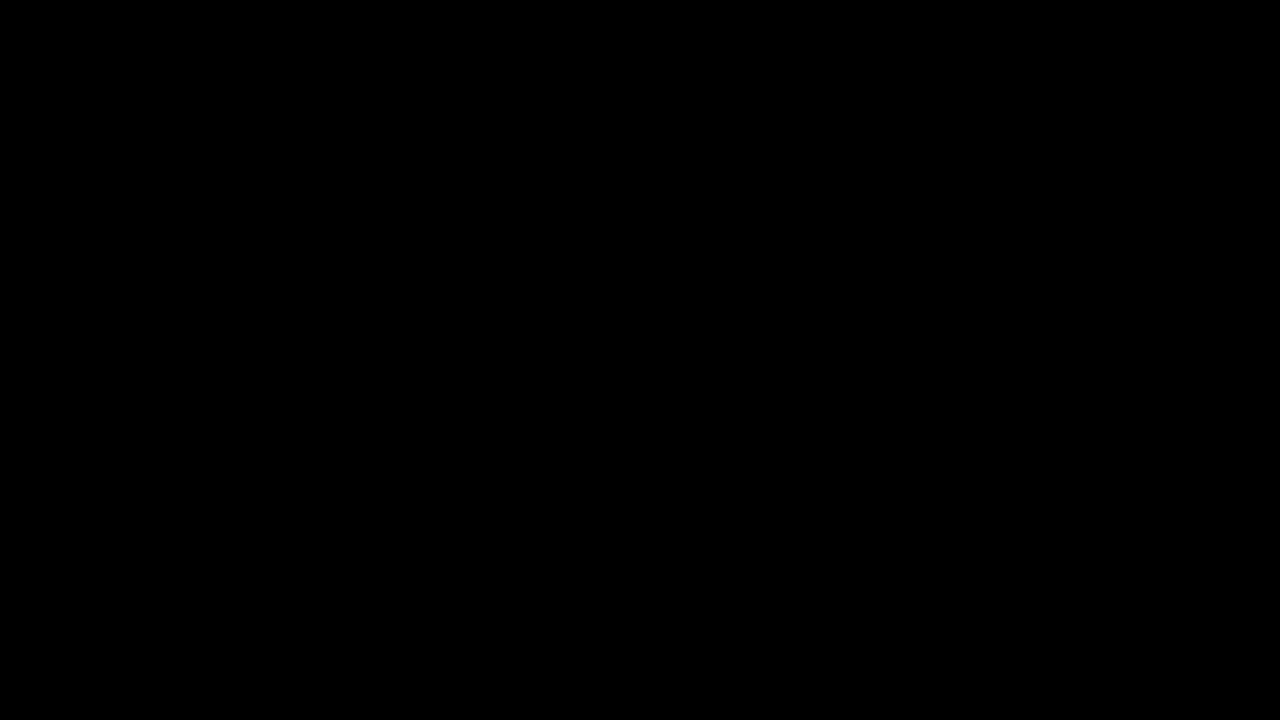 scroll, scrollTop: 0, scrollLeft: 0, axis: both 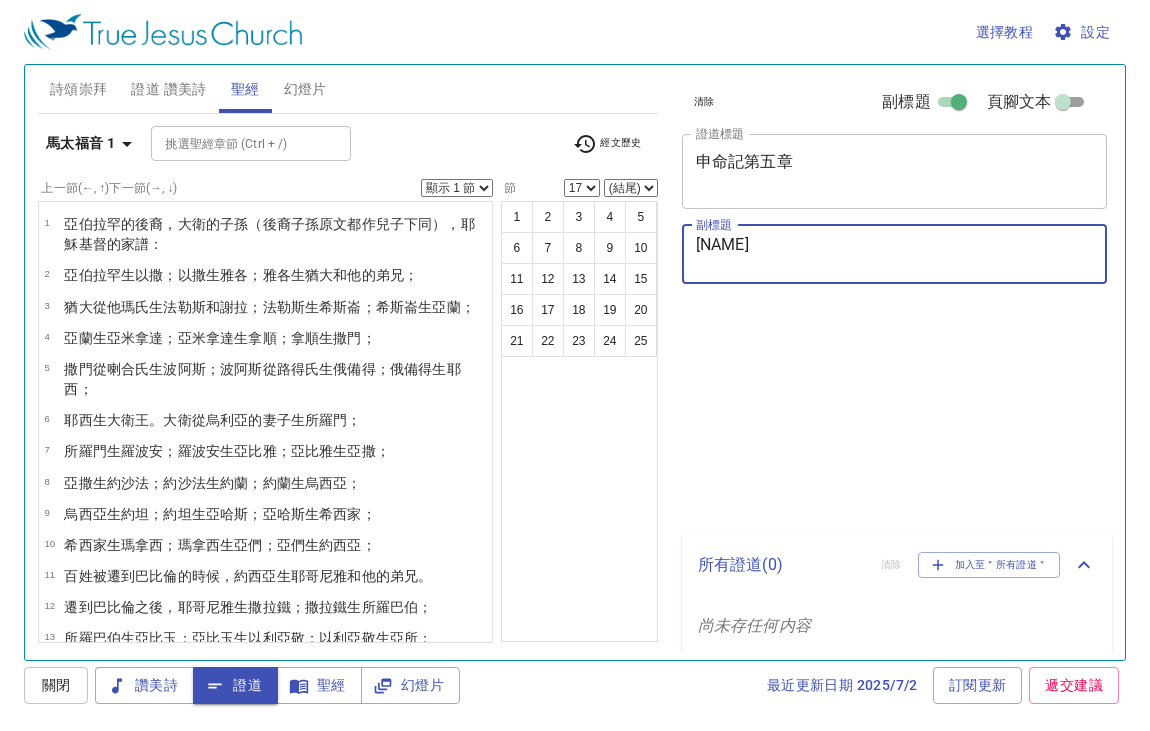 select on "17" 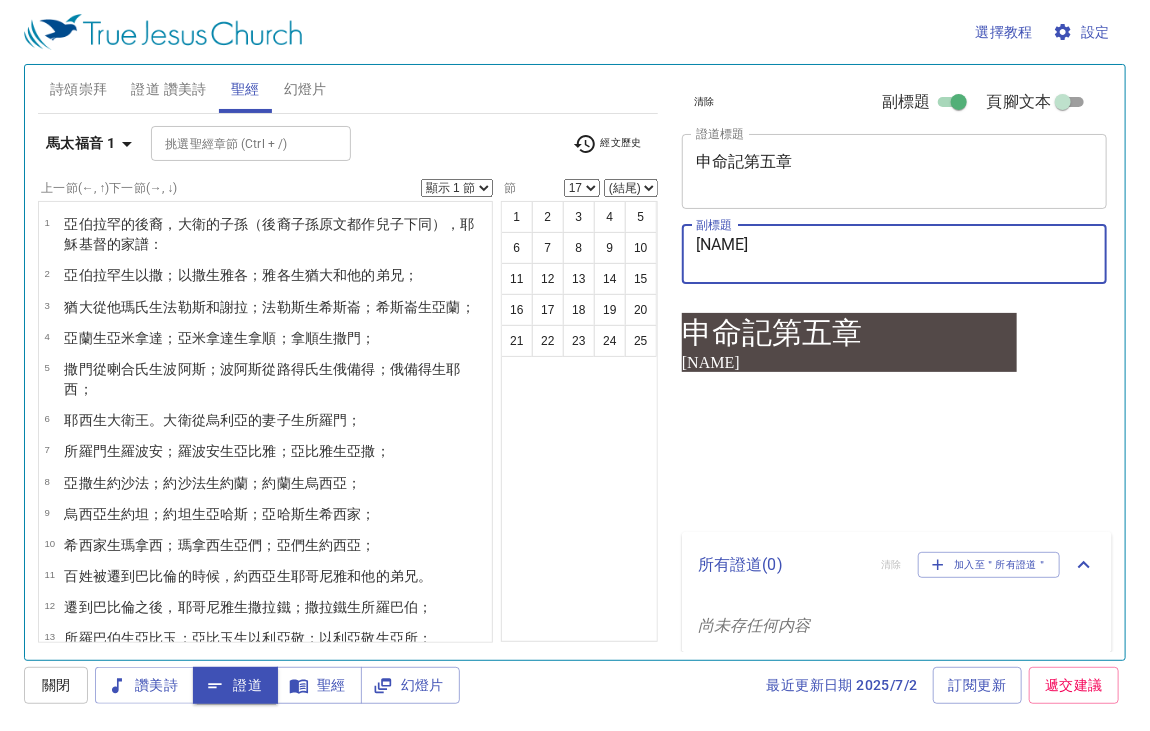 click on "詩頌崇拜 證道 讚美詩 聖經 幻燈片 詩歌搜尋 詩歌搜尋   清除 播放音頻 刪除 229、謹守十誡   1 2 3 4 5 Piano Piano (5 verses) 0.6x 0.7x 0.8x 0.9x 1x 1.1x 1.2x 1.3x 1.4x 1.5x 1.7x 2x 與音頻同步 刪除 129、紀念聖日   1 2 3 4 Piano 0.6x 0.7x 0.8x 0.9x 1x 1.1x 1.2x 1.3x 1.4x 1.5x 1.7x 2x 與音頻同步 刪除 128、快樂聖日   1 1C 2 2C 3 3C Piano 0.6x 0.7x 0.8x 0.9x 1x 1.1x 1.2x 1.3x 1.4x 1.5x 1.7x 2x 與音頻同步 刪除 130、安息聖日   1 2 3 4 Piano 0.6x 0.7x 0.8x 0.9x 1x 1.1x 1.2x 1.3x 1.4x 1.5x 1.7x 2x 與音頻同步 刪除 149、安息在主膀臂中   1 1C 2 2C 3 3C Piano 0.6x 0.7x 0.8x 0.9x 1x 1.1x 1.2x 1.3x 1.4x 1.5x 1.7x 2x 與音頻同步 刪除 518、流淚撒種   Warning: This copyrighted hymn is not licensed for projection or broadcasting of lyrics. 1 1C 2 2C 3 3C Piano 0.6x 0.7x 0.8x 0.9x 1x 1.1x 1.2x 1.3x 1.4x 1.5x 1.7x 2x 刪除 517、我永遠屬於祂   1 1C 2 2C 3 3C Piano 0.6x 0.7x 0.8x 0.9x 1x 1.1x 1.2x 1.3x 1.4x 1.5x 1.7x 2x   1" at bounding box center (575, 354) 